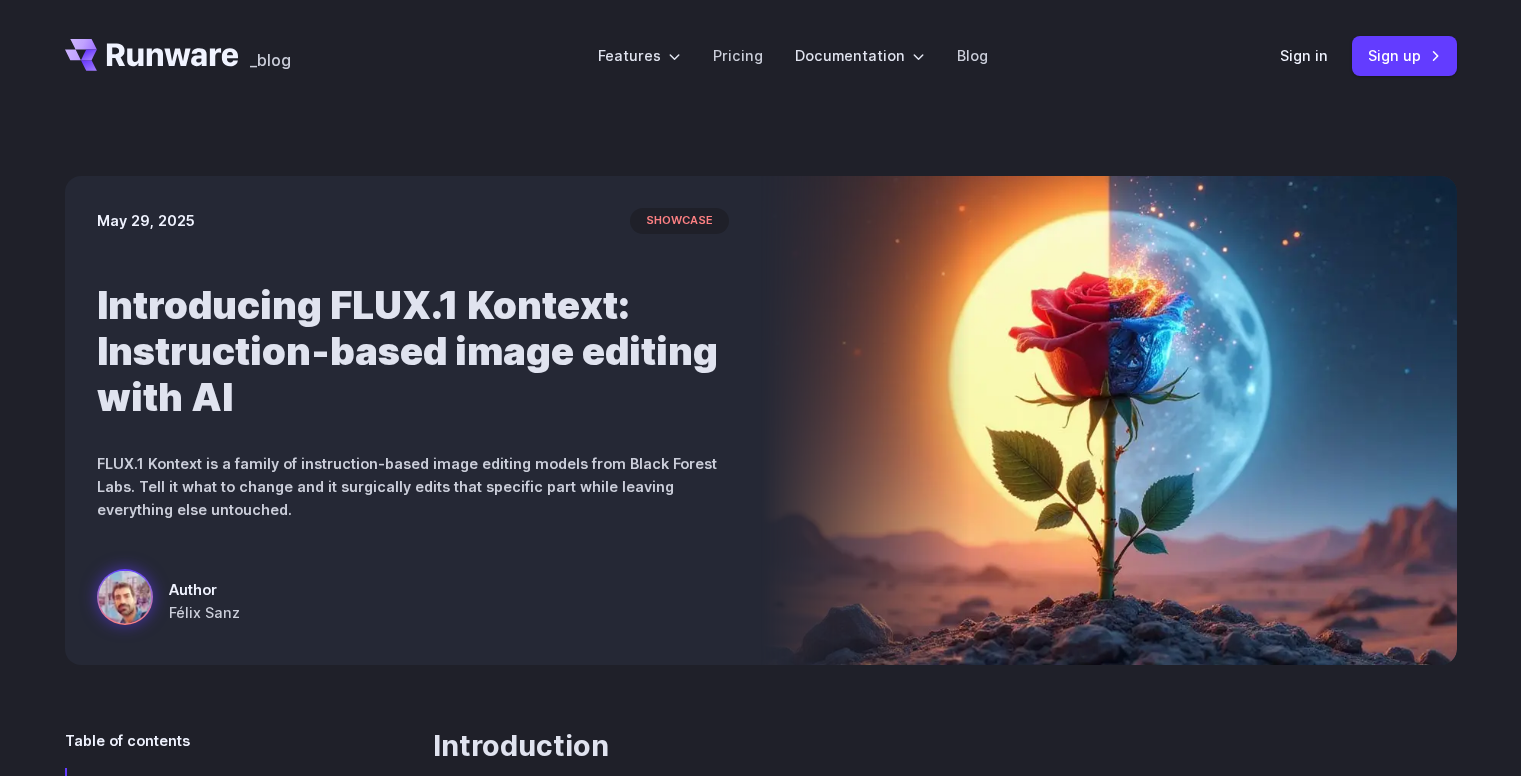 scroll, scrollTop: 0, scrollLeft: 0, axis: both 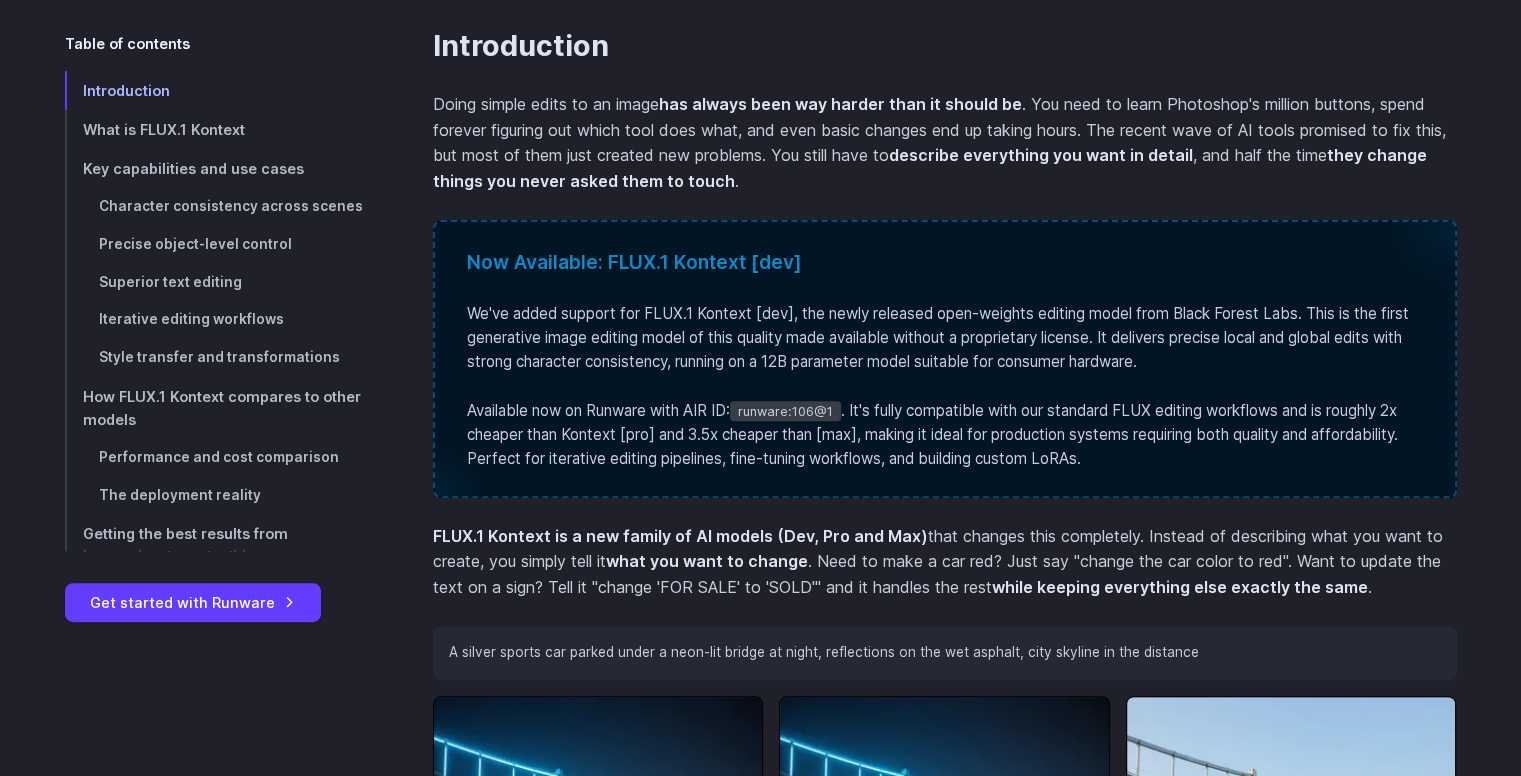 click on "We've added support for FLUX.1 Kontext [dev], the newly released open-weights editing model from Black Forest Labs. This is the first generative image editing model of this quality made available without a proprietary license. It delivers precise local and global edits with strong character consistency, running on a 12B parameter model suitable for consumer hardware. Available now on Runware with AIR ID:  runware:106@1 . It's fully compatible with our standard FLUX editing workflows and is roughly 2x cheaper than Kontext [pro] and 3.5x cheaper than [max], making it ideal for production systems requiring both quality and affordability. Perfect for iterative editing pipelines, fine-tuning workflows, and building custom LoRAs." at bounding box center [945, 387] 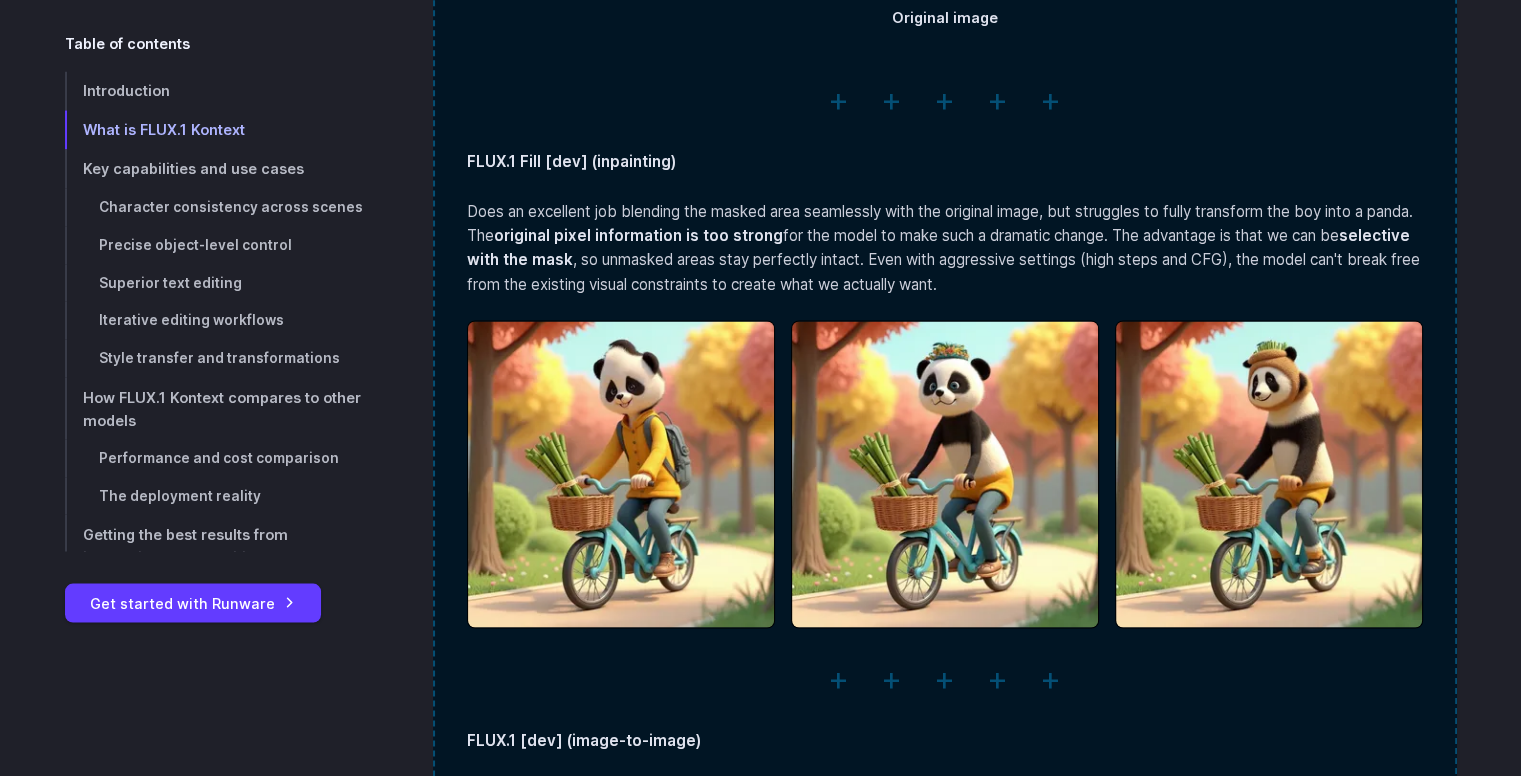 scroll, scrollTop: 4100, scrollLeft: 0, axis: vertical 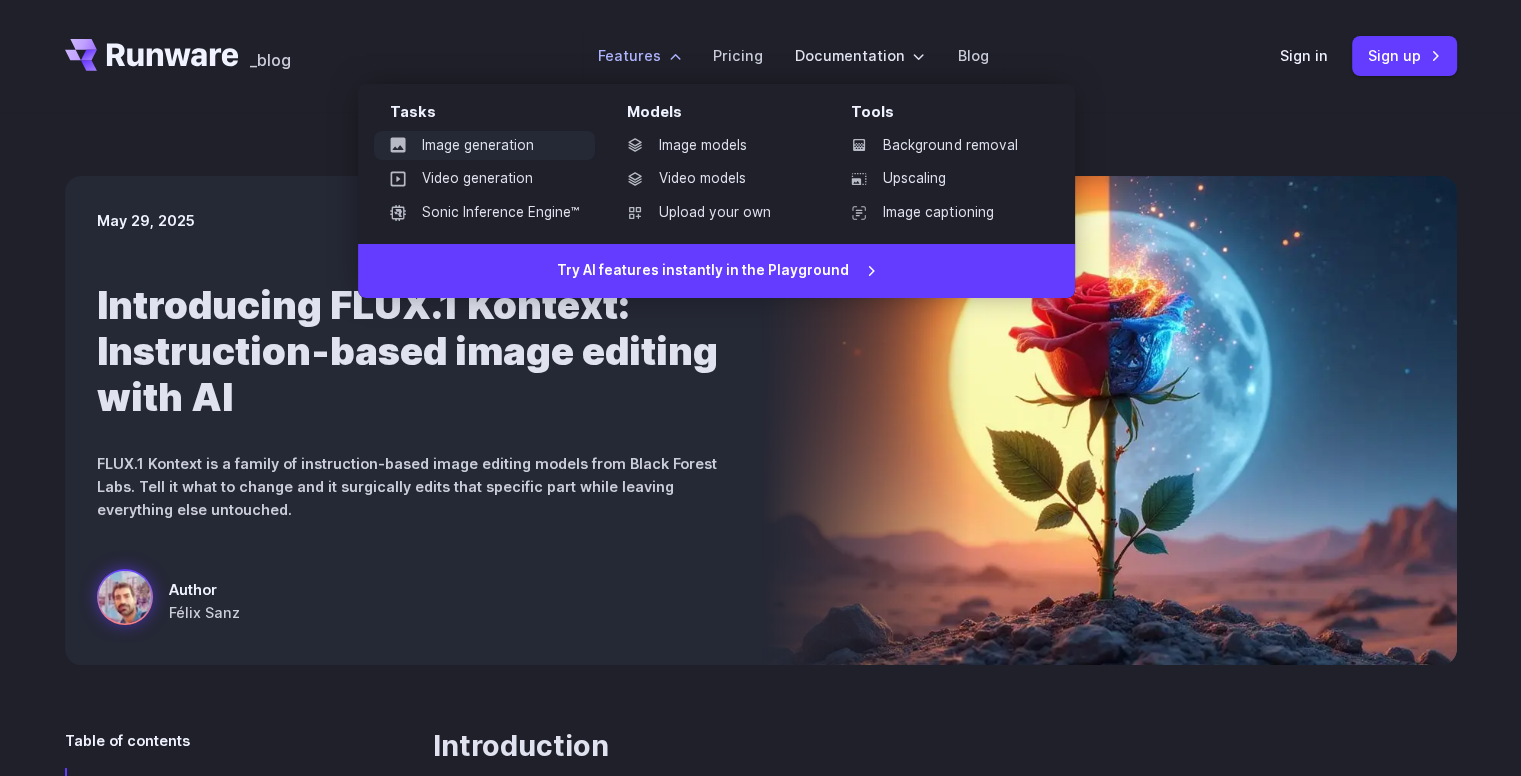 click on "Image generation" at bounding box center (484, 146) 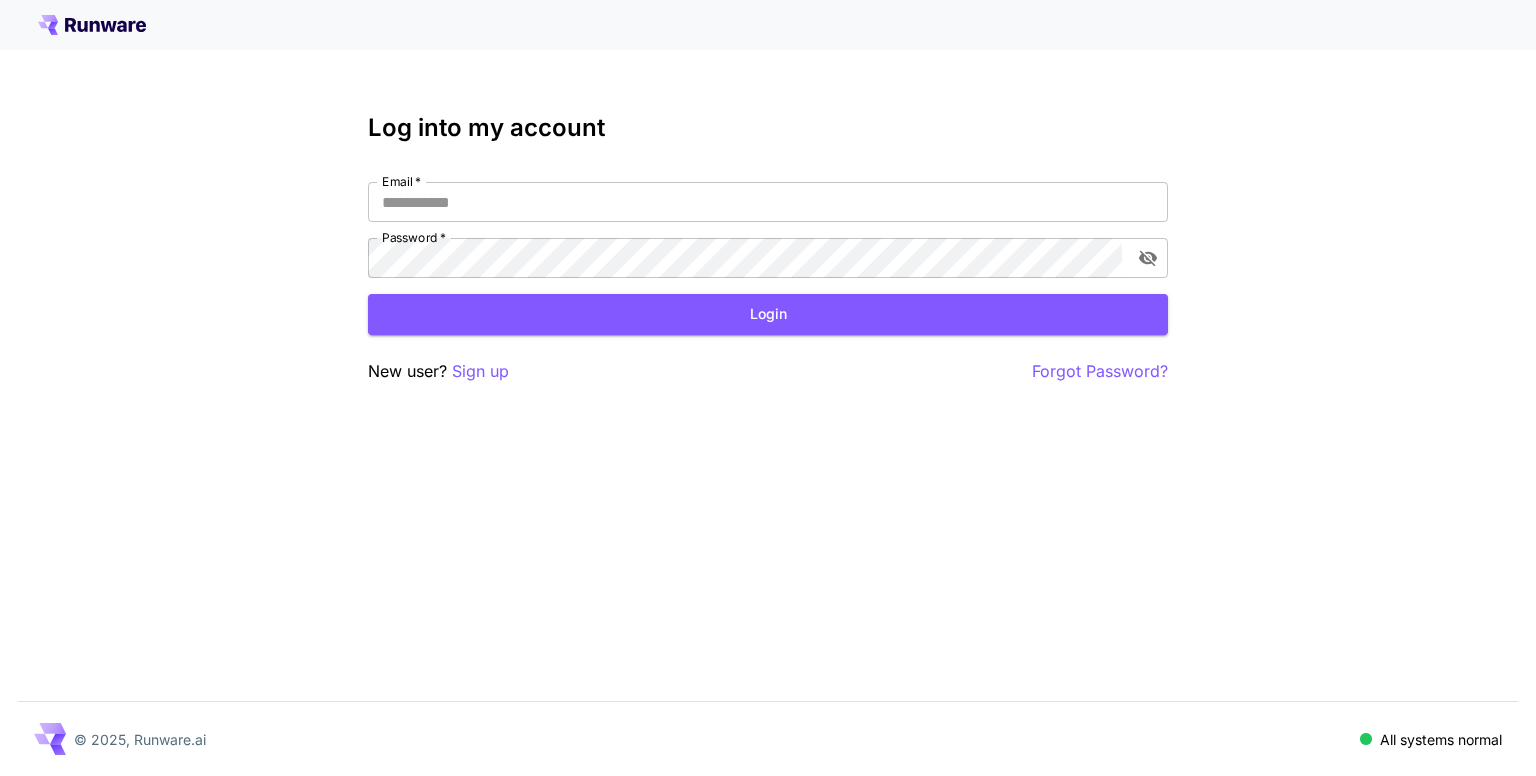 scroll, scrollTop: 0, scrollLeft: 0, axis: both 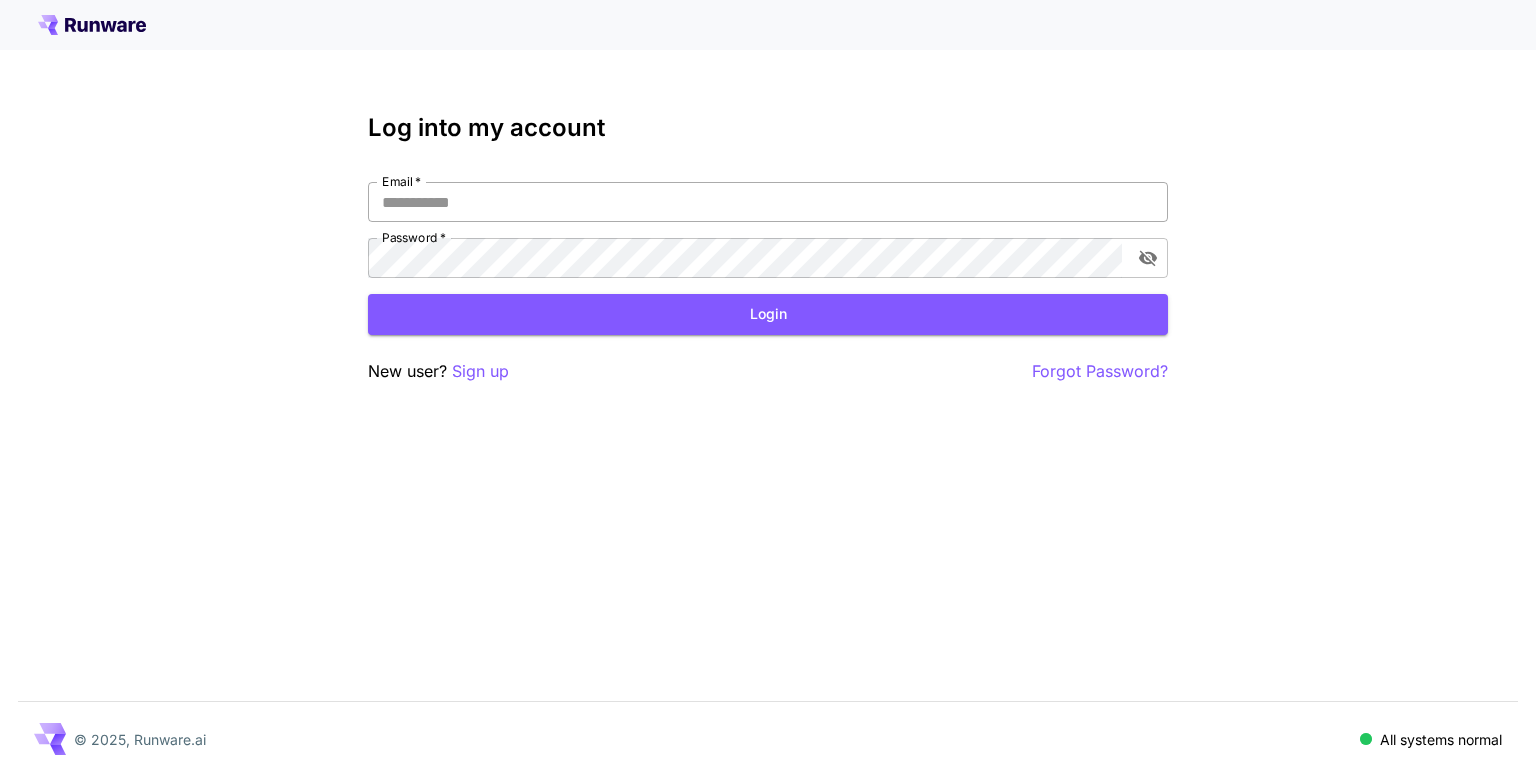 click on "Email   *" at bounding box center [768, 202] 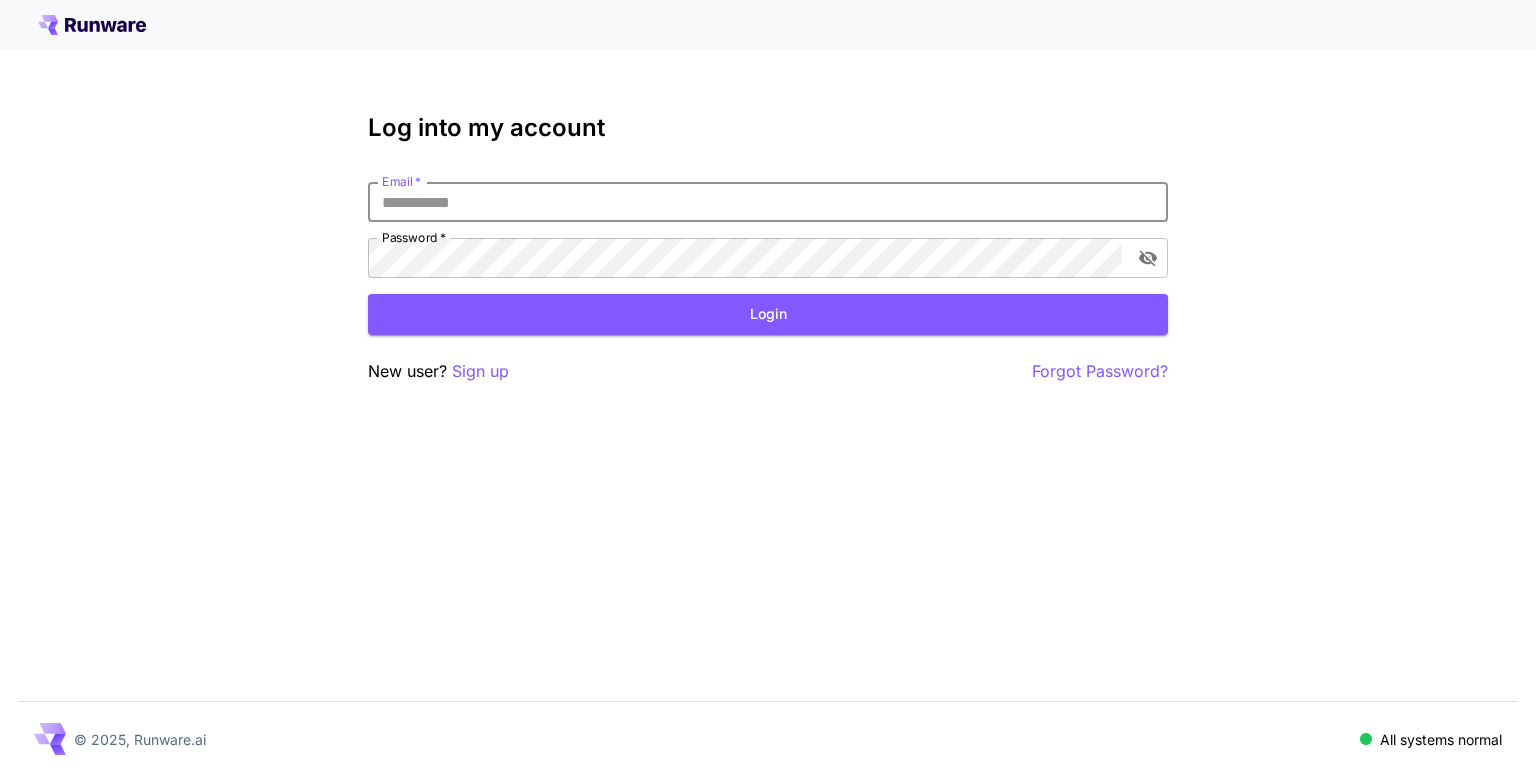 click on "Email   *" at bounding box center [768, 202] 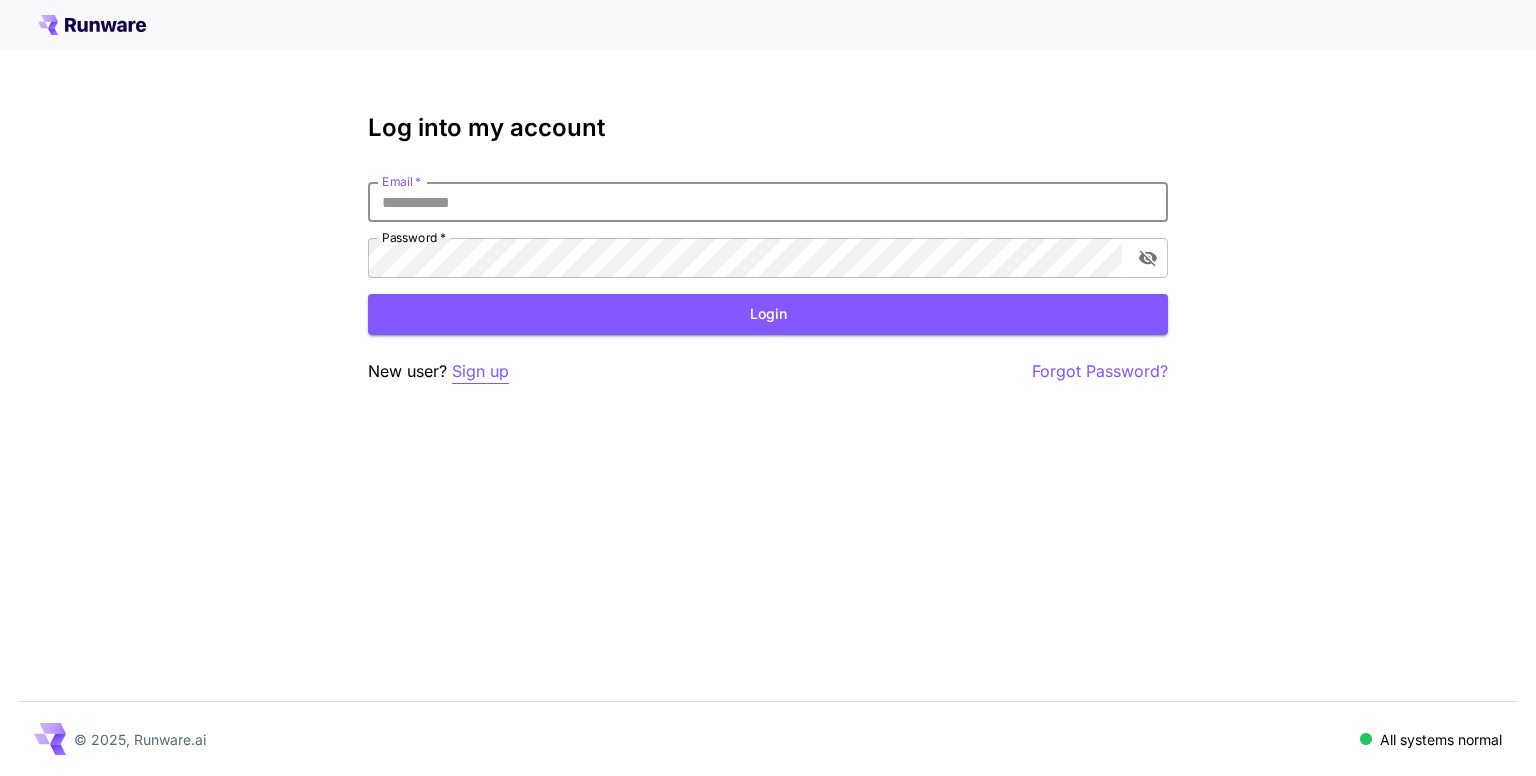 click on "Sign up" at bounding box center [480, 371] 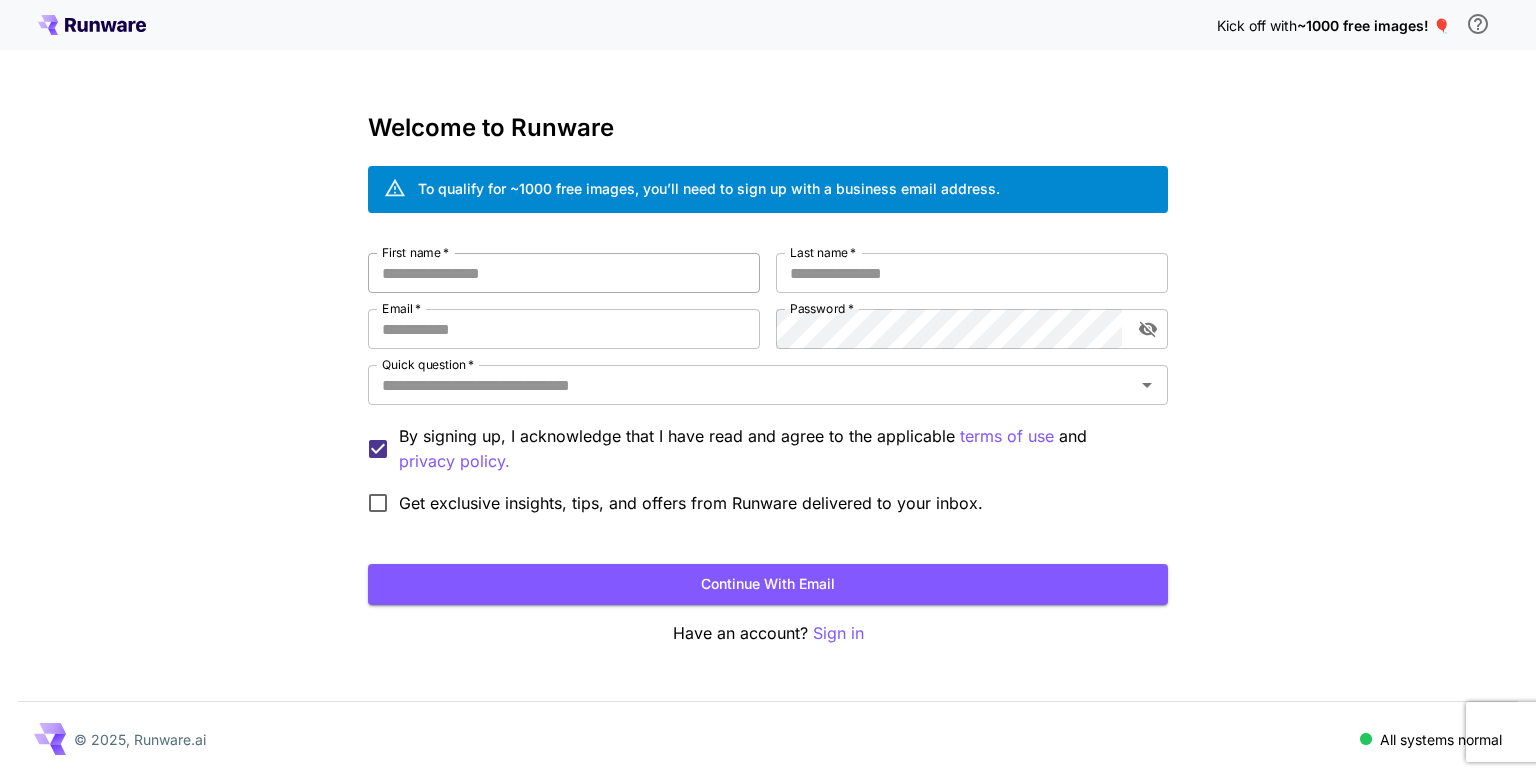 click on "First name   *" at bounding box center (564, 273) 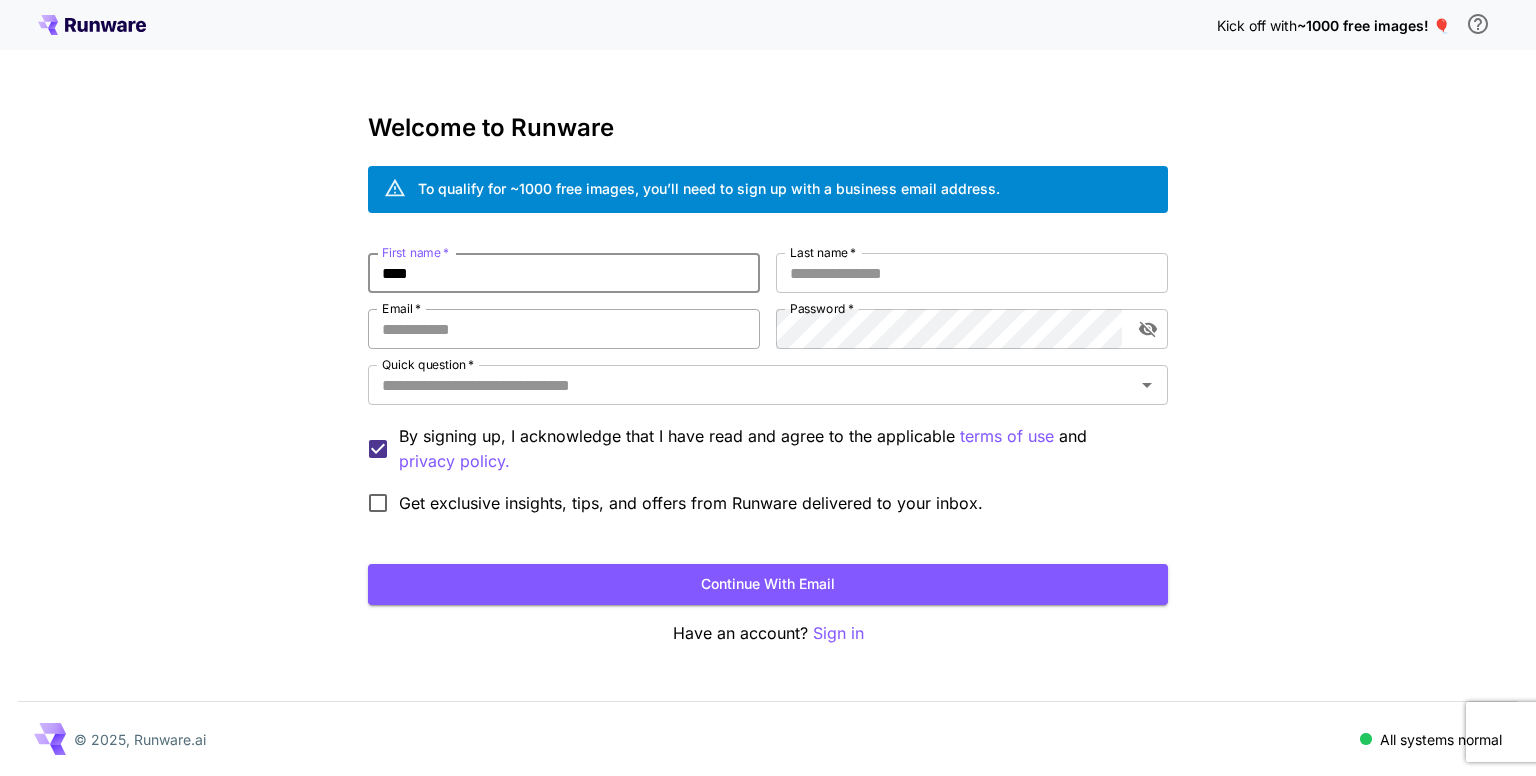 type on "****" 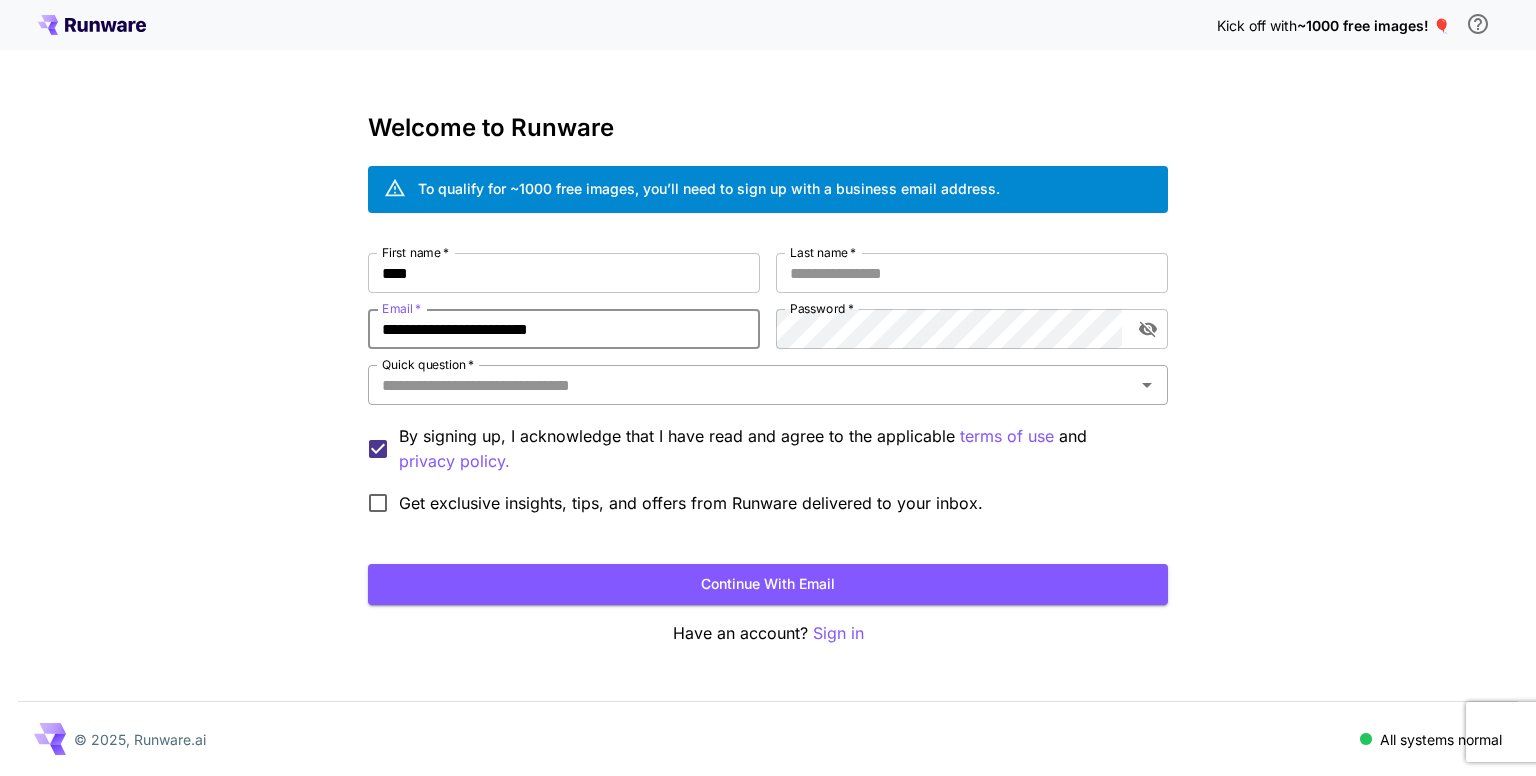 click on "Quick question   *" at bounding box center [768, 385] 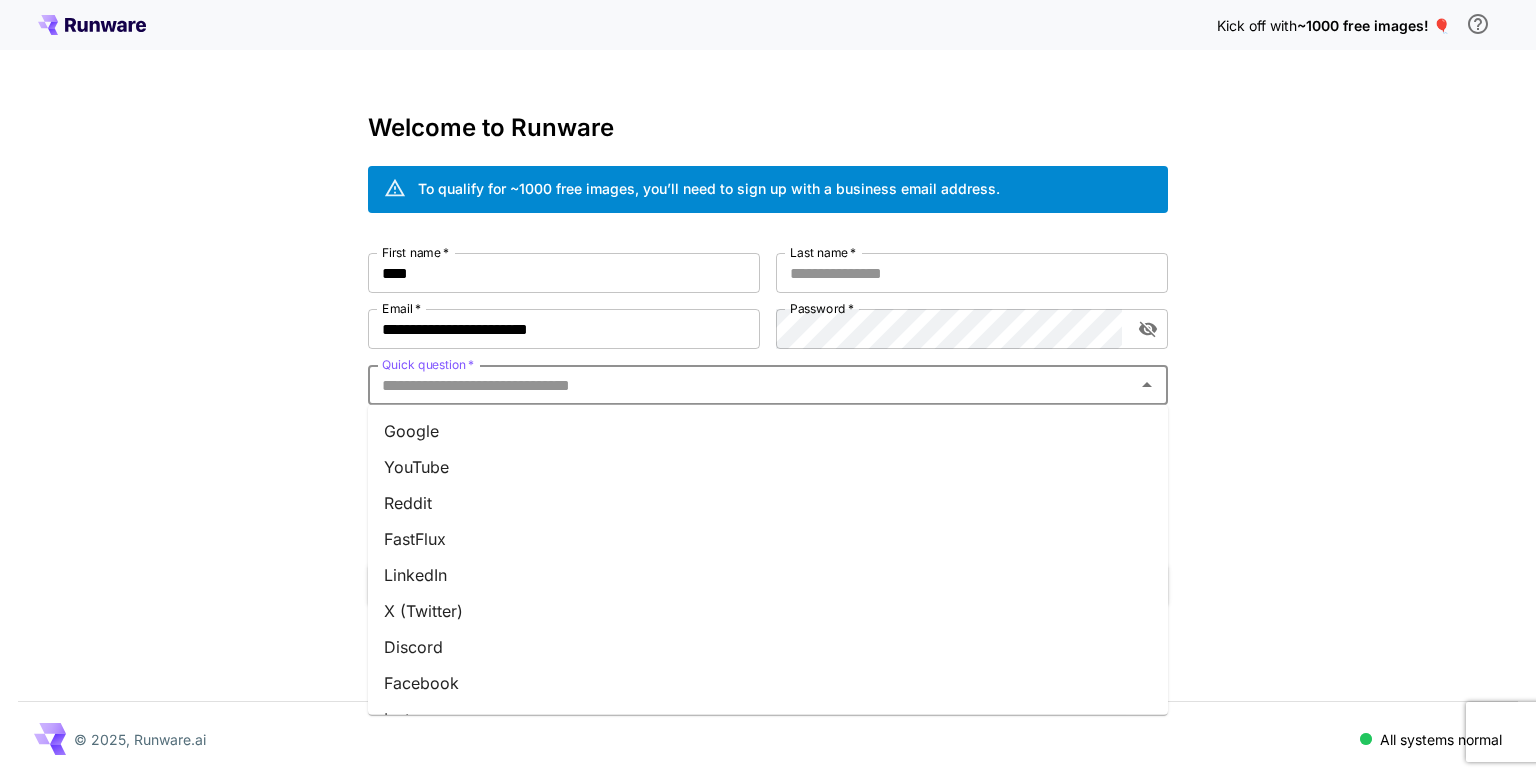 click on "Reddit" at bounding box center (768, 503) 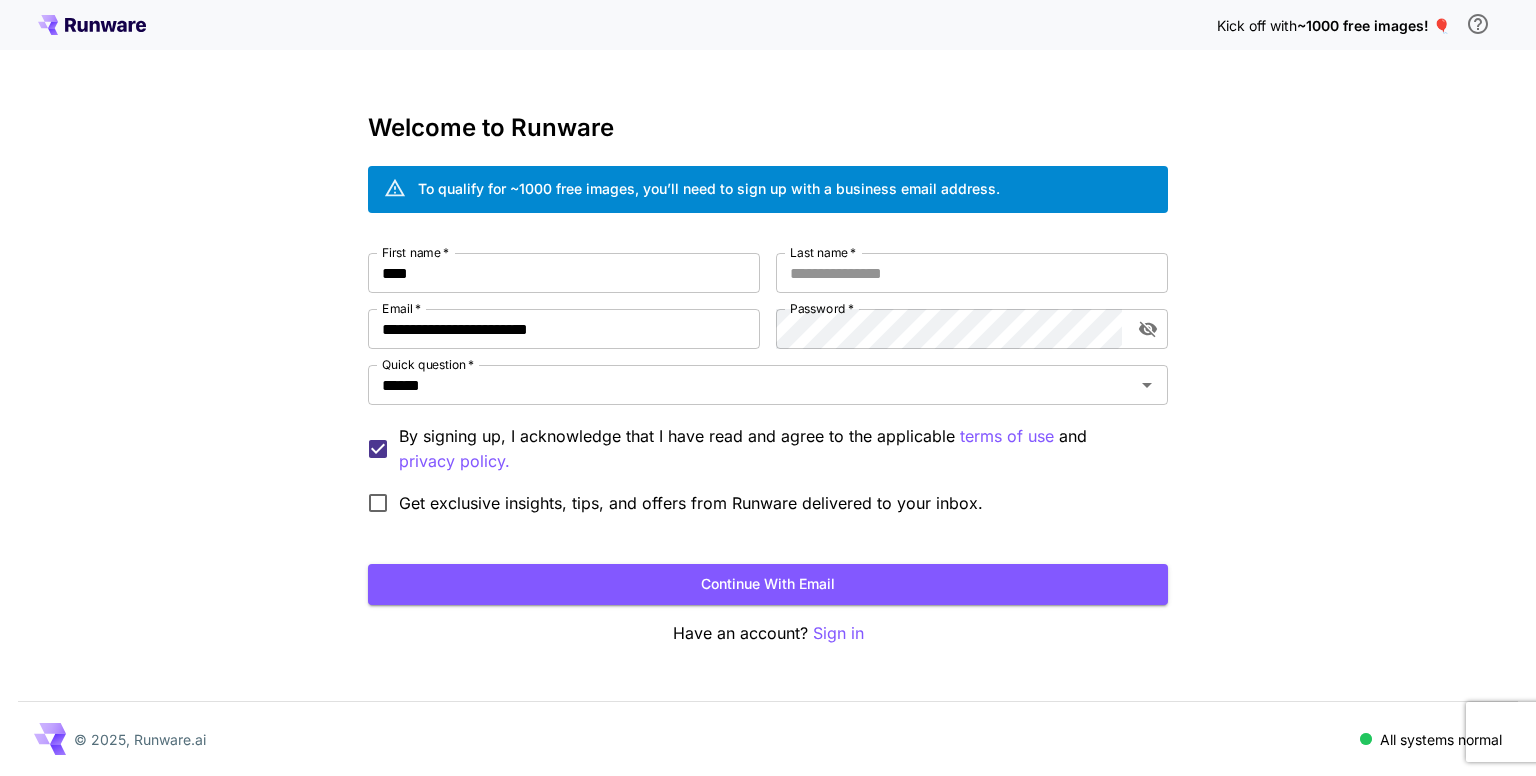 click on "Welcome to Runware To qualify for ~1000 free images, you’ll need to sign up with a business email address. First name   * [FIRST] First name   * Last name   * [LAST] Last name   * Email   * [EMAIL] Email   * Password   * Password   * Quick question   * [TEXT] Quick question   * By signing up, I acknowledge that I have read and agree to the applicable terms of use and privacy policy. Get exclusive insights, tips, and offers from Runware delivered to your inbox. Continue with email Have an account? Sign in" at bounding box center (768, 380) 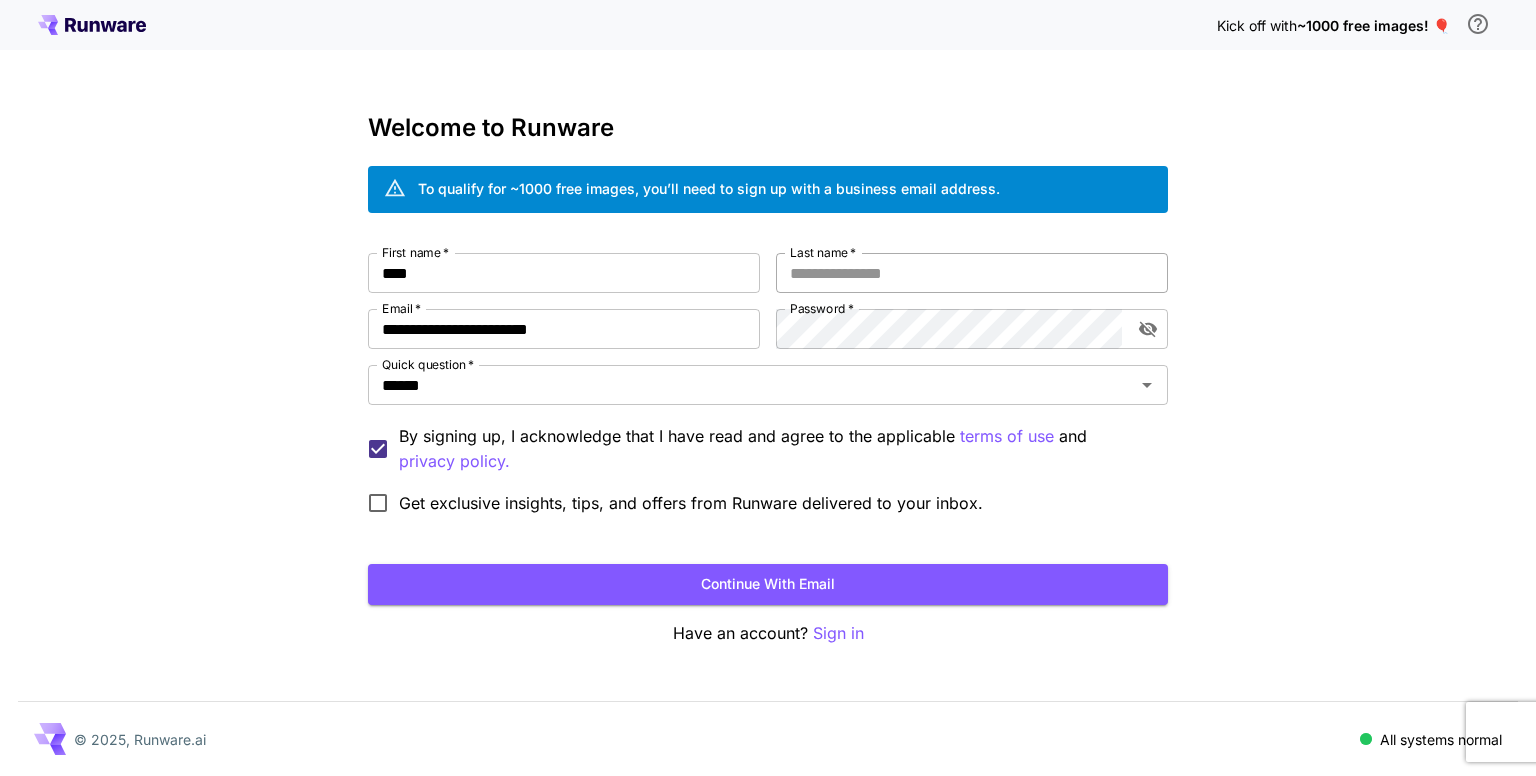 click on "Last name   *" at bounding box center [972, 273] 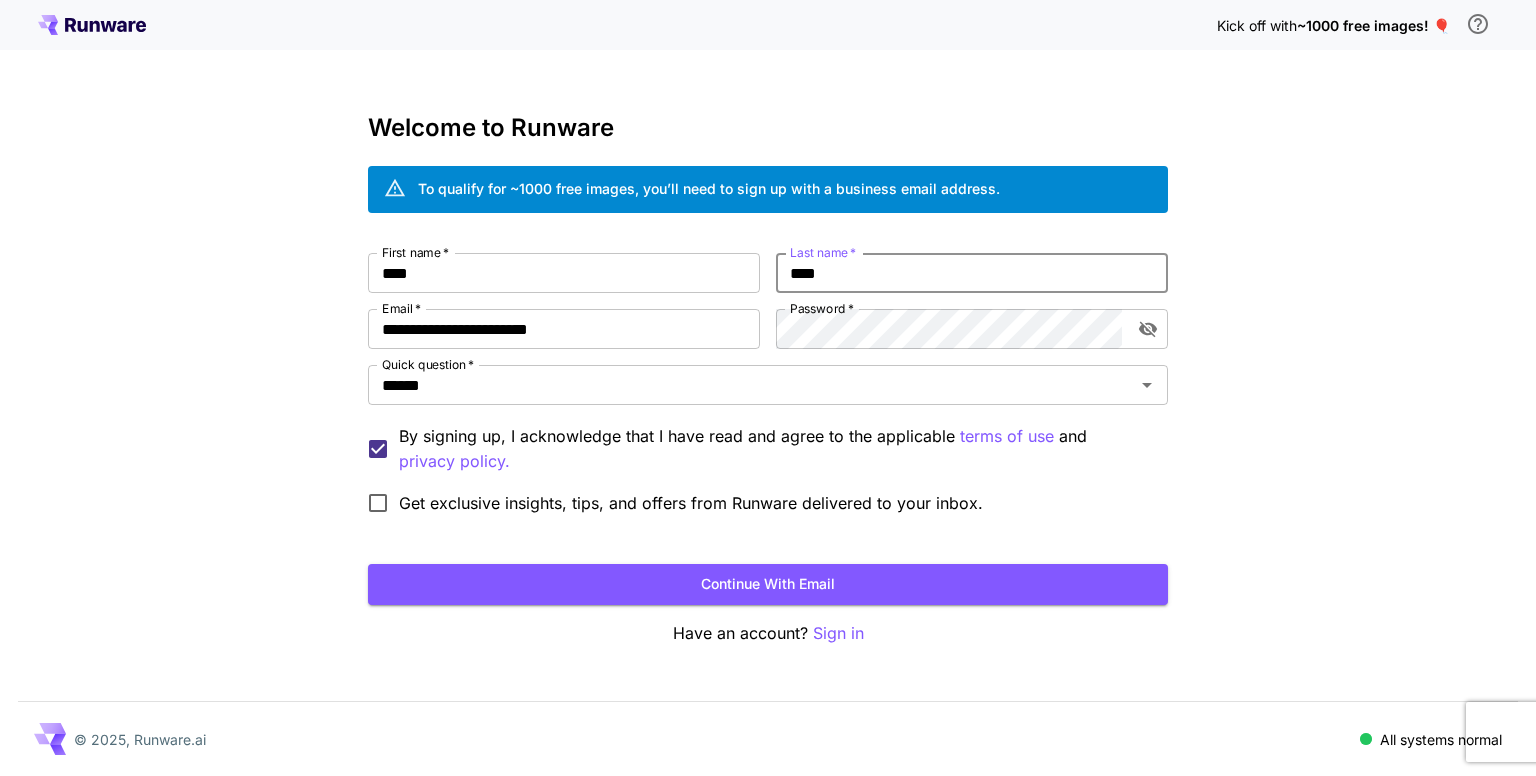 type on "****" 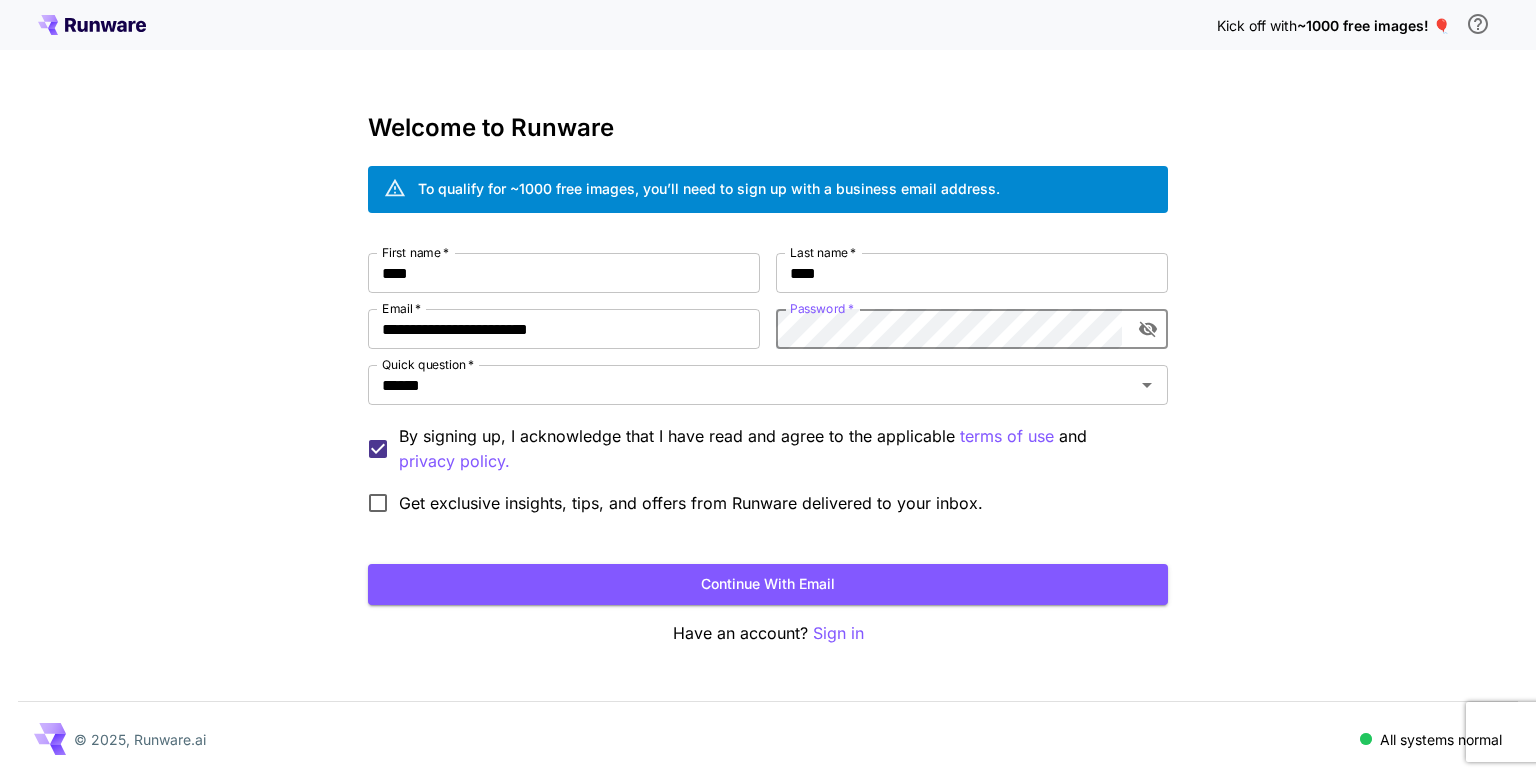 click on "First name   * [FIRST] First name   * Last name   * [LAST] Last name   * Email   * [EMAIL] Email   * Password   * Password   * Quick question   * [TEXT] Quick question   * By signing up, I acknowledge that I have read and agree to the applicable terms of use and privacy policy. Get exclusive insights, tips, and offers from Runware delivered to your inbox. Continue with email" at bounding box center [768, 429] 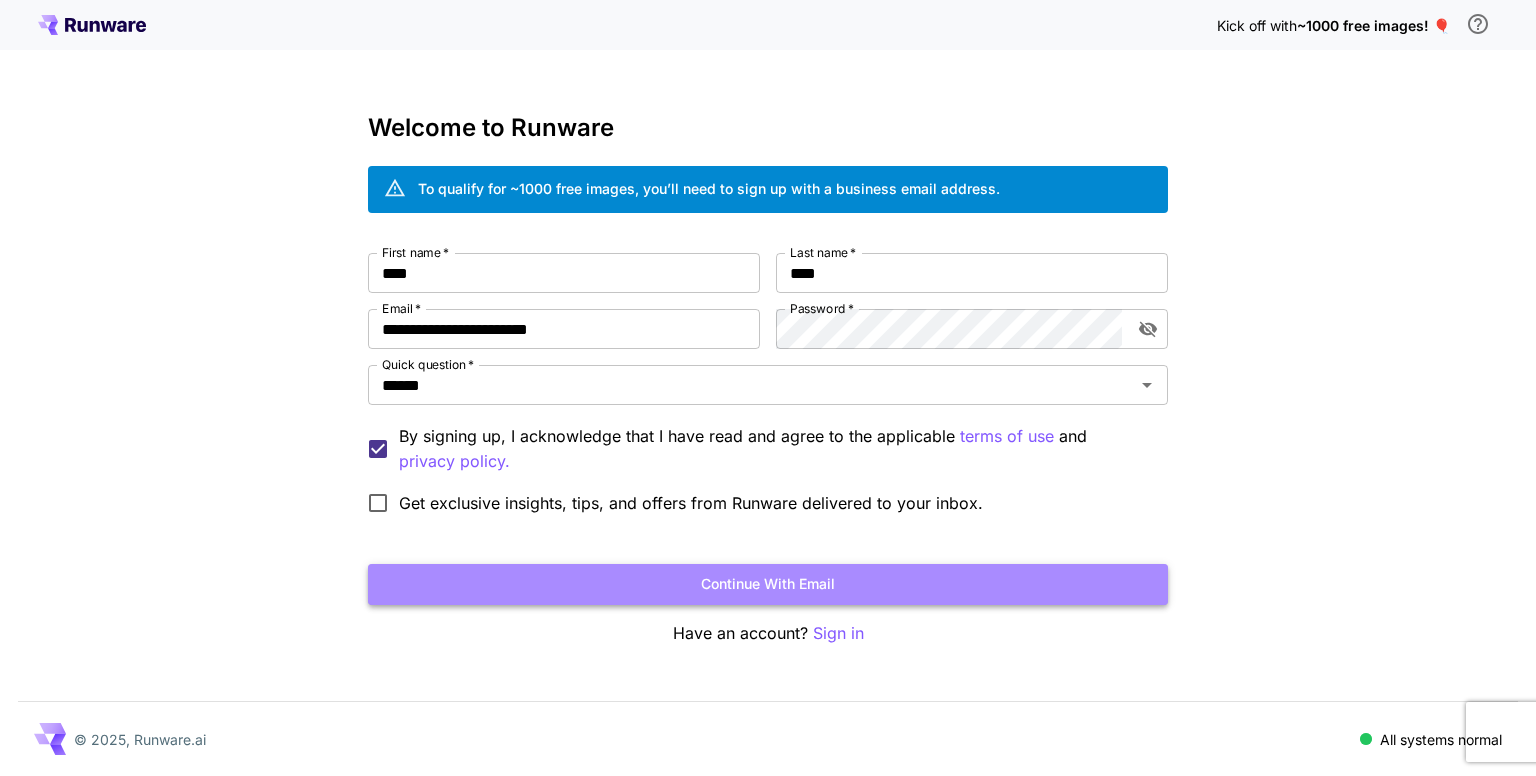 click on "Continue with email" at bounding box center [768, 584] 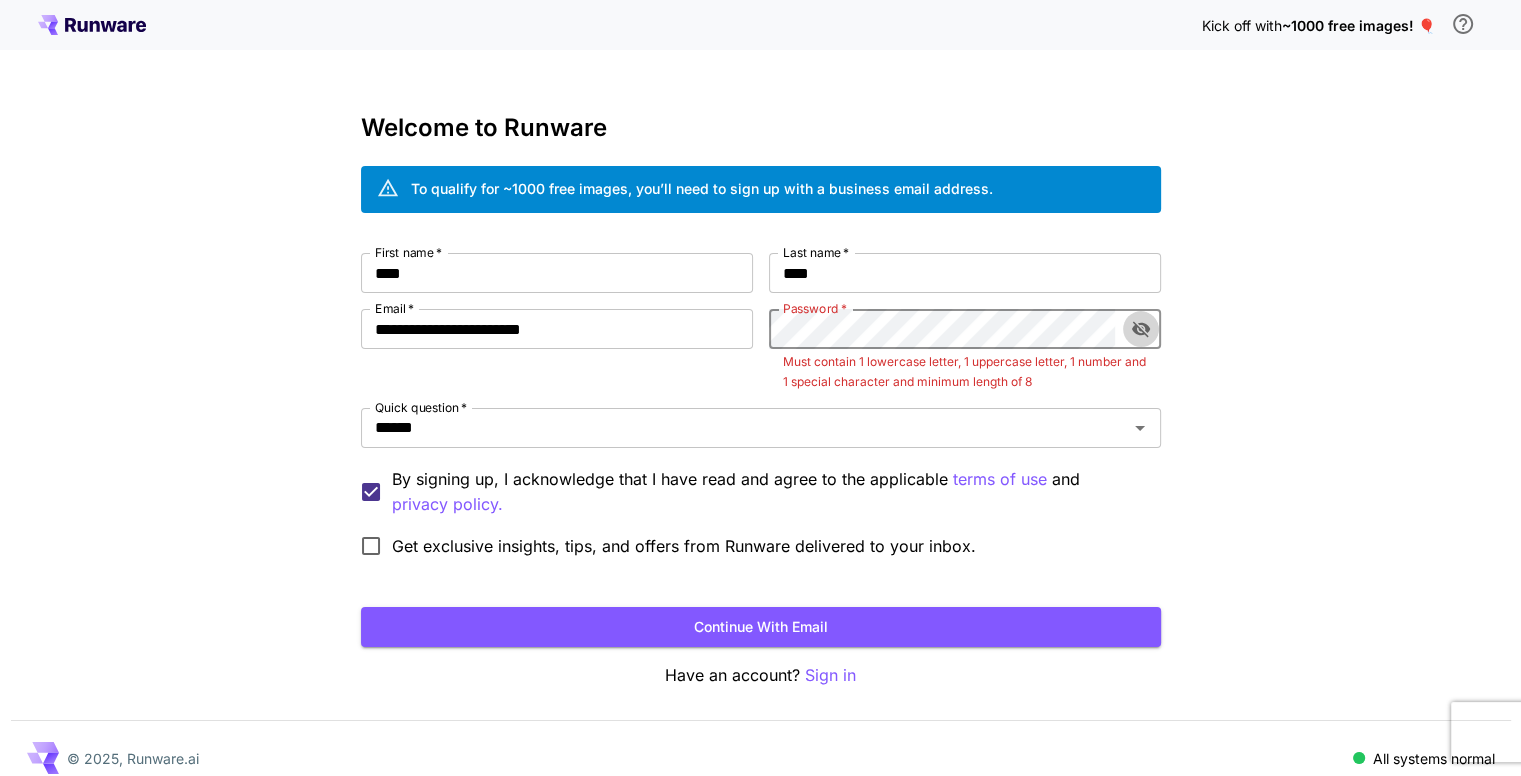 click at bounding box center [1141, 329] 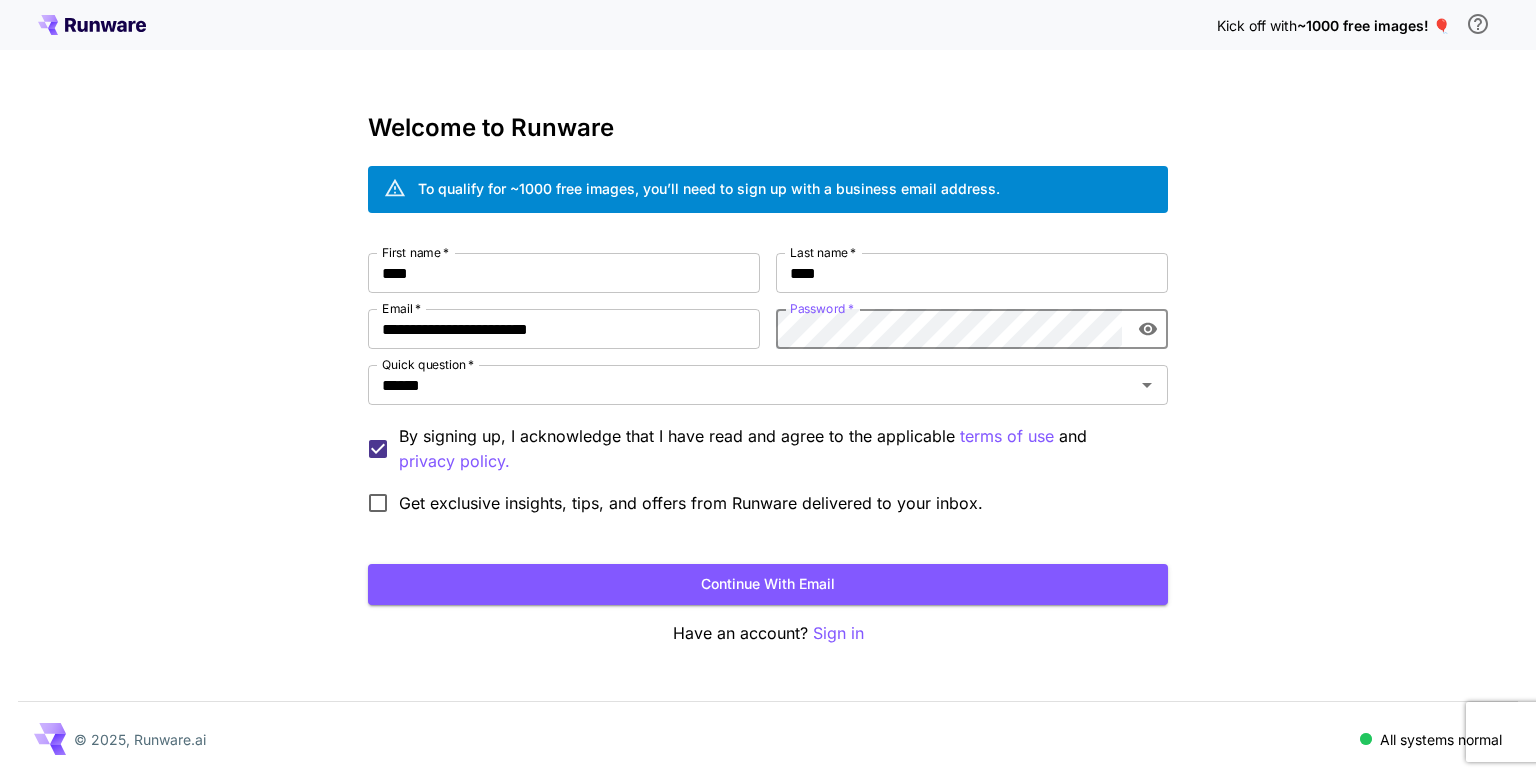 click on "Continue with email" at bounding box center (768, 584) 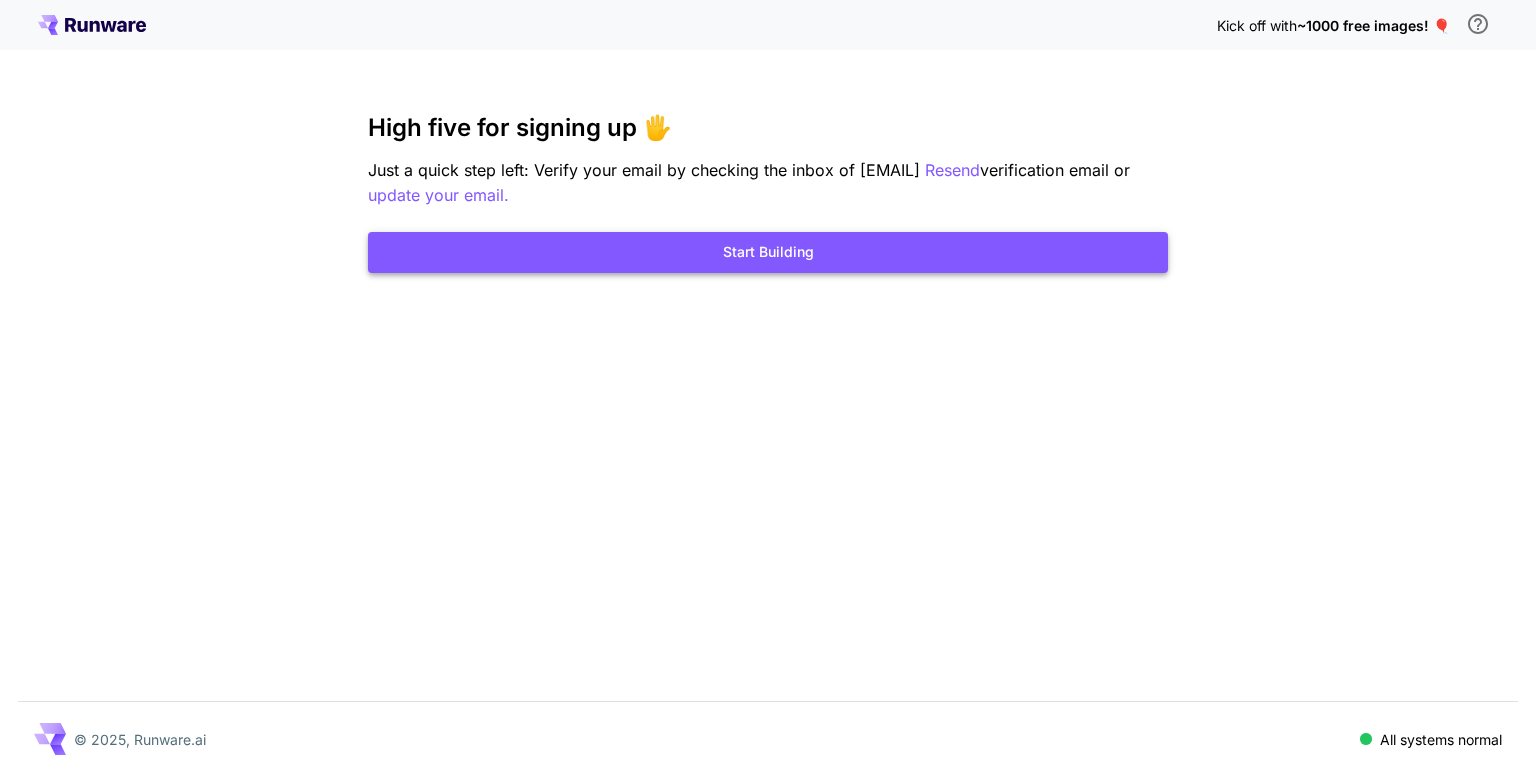 click on "Start Building" at bounding box center (768, 252) 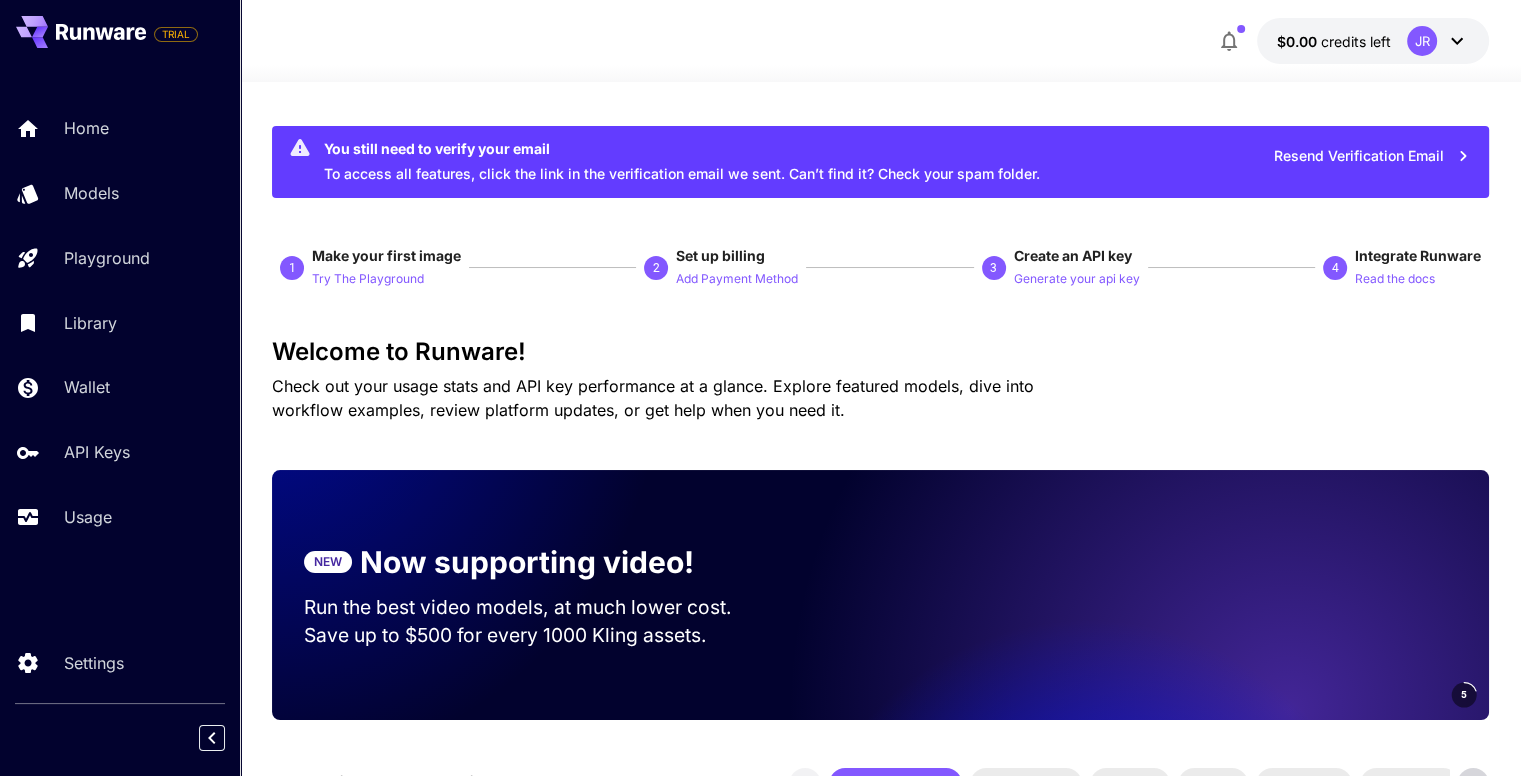 click 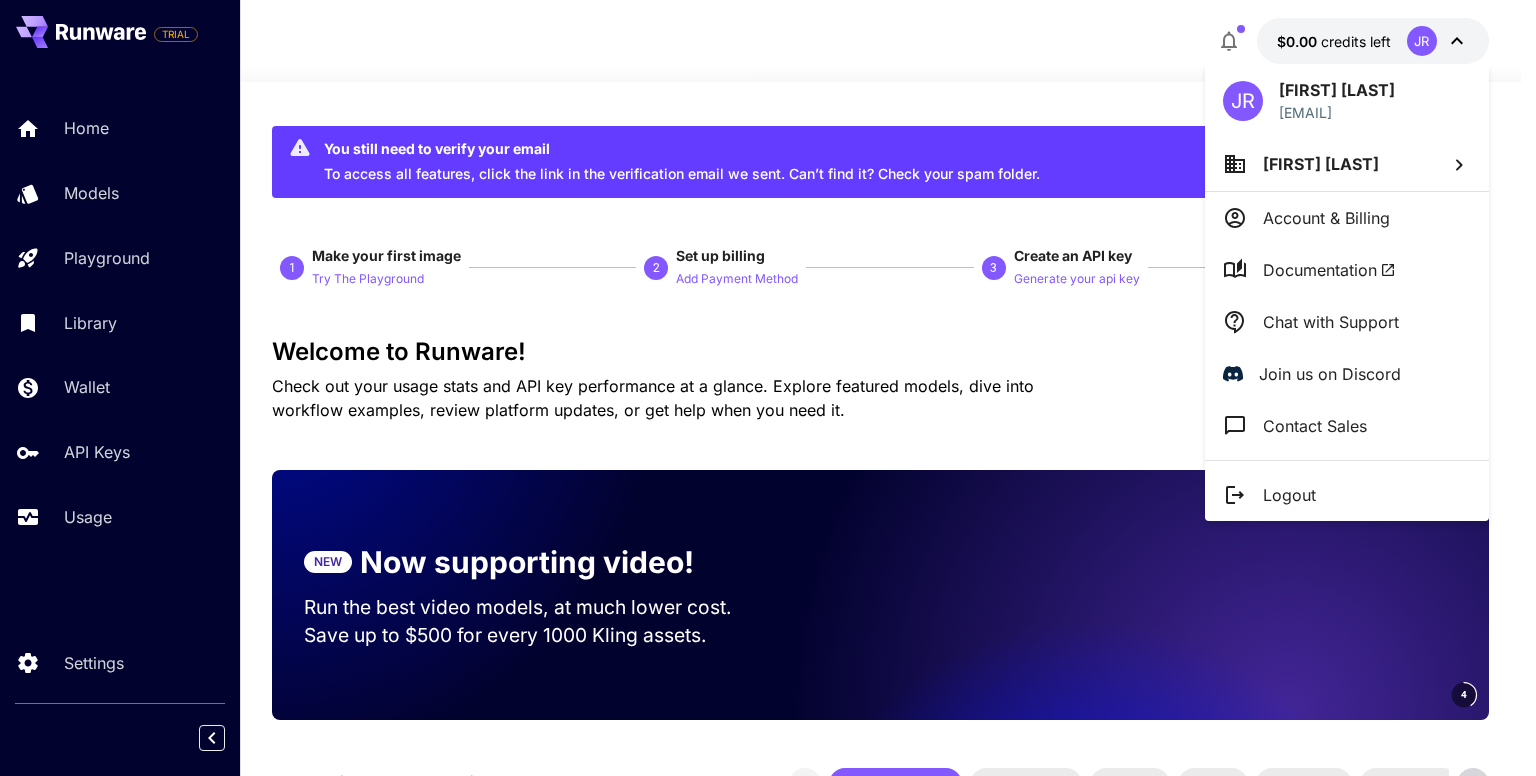 click on "Logout" at bounding box center [1289, 495] 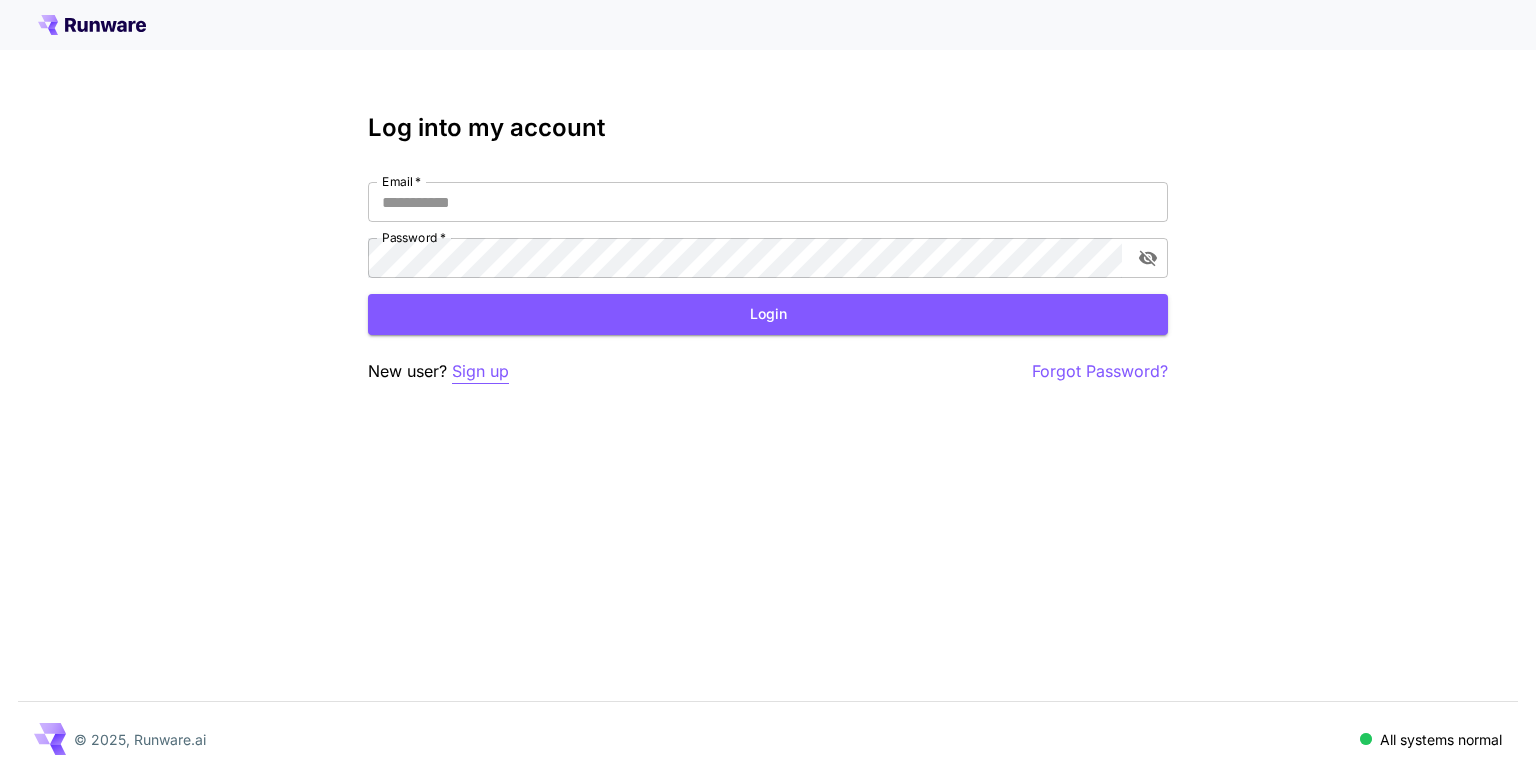 scroll, scrollTop: 0, scrollLeft: 0, axis: both 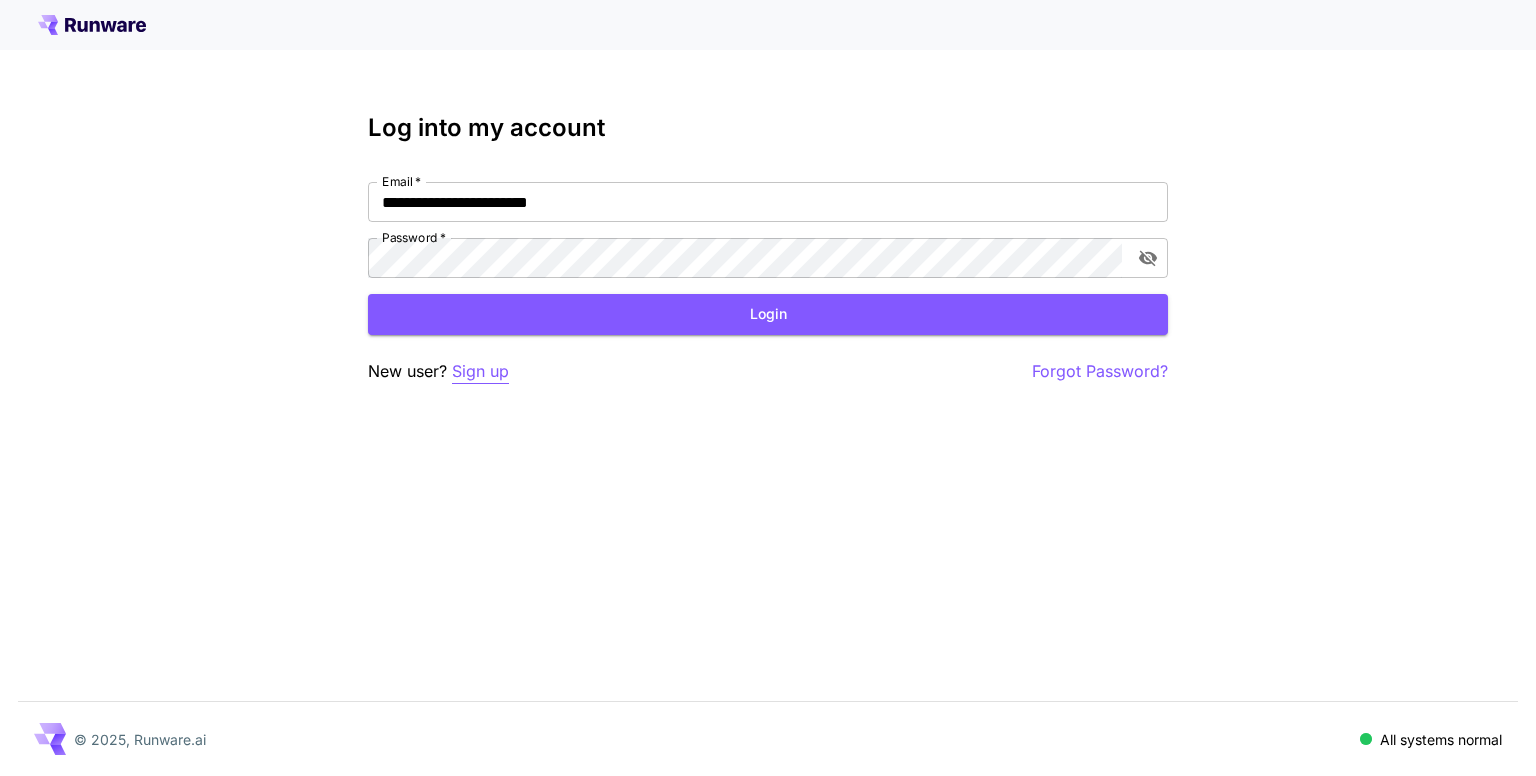 click on "Sign up" at bounding box center (480, 371) 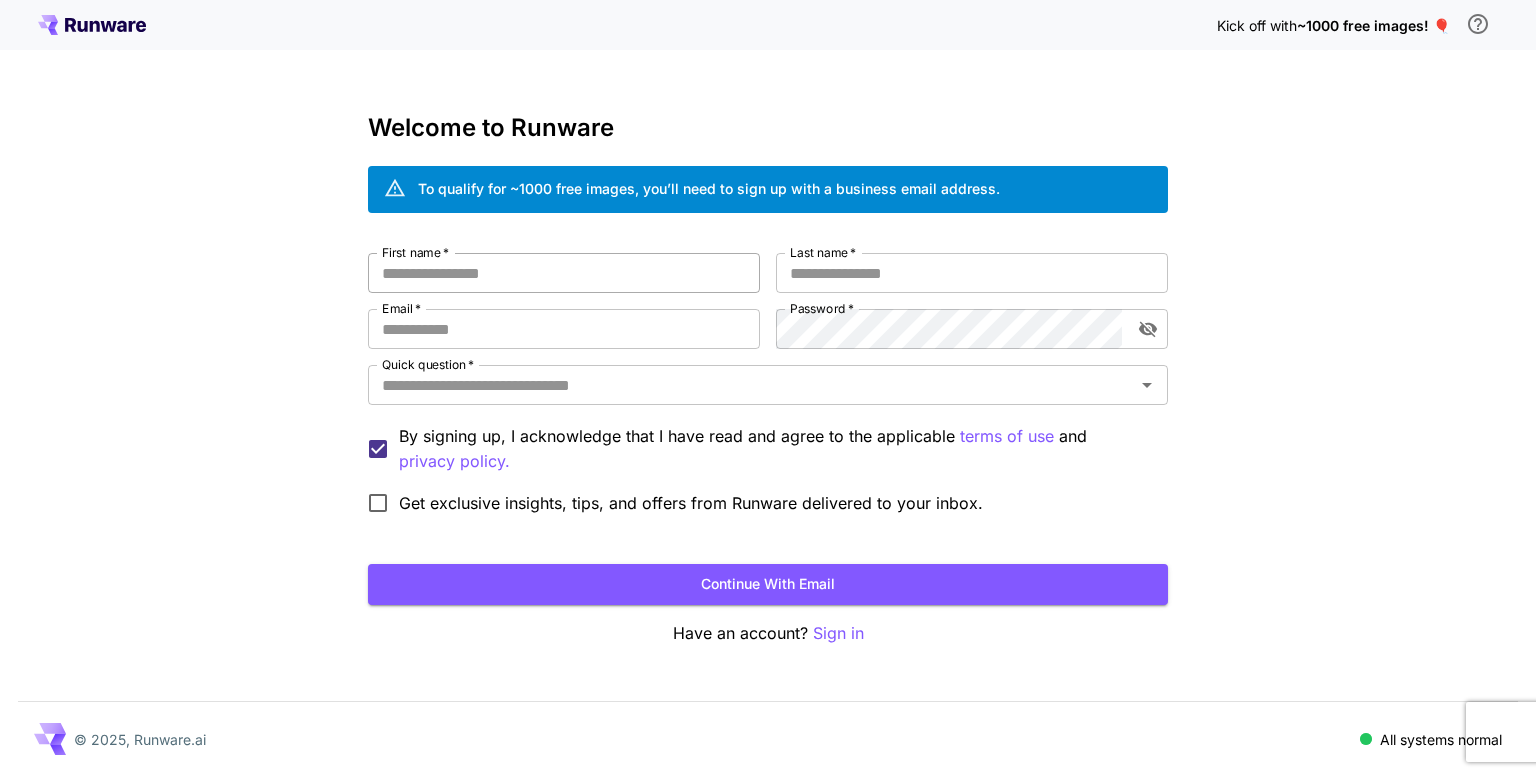 click on "First name   *" at bounding box center (564, 273) 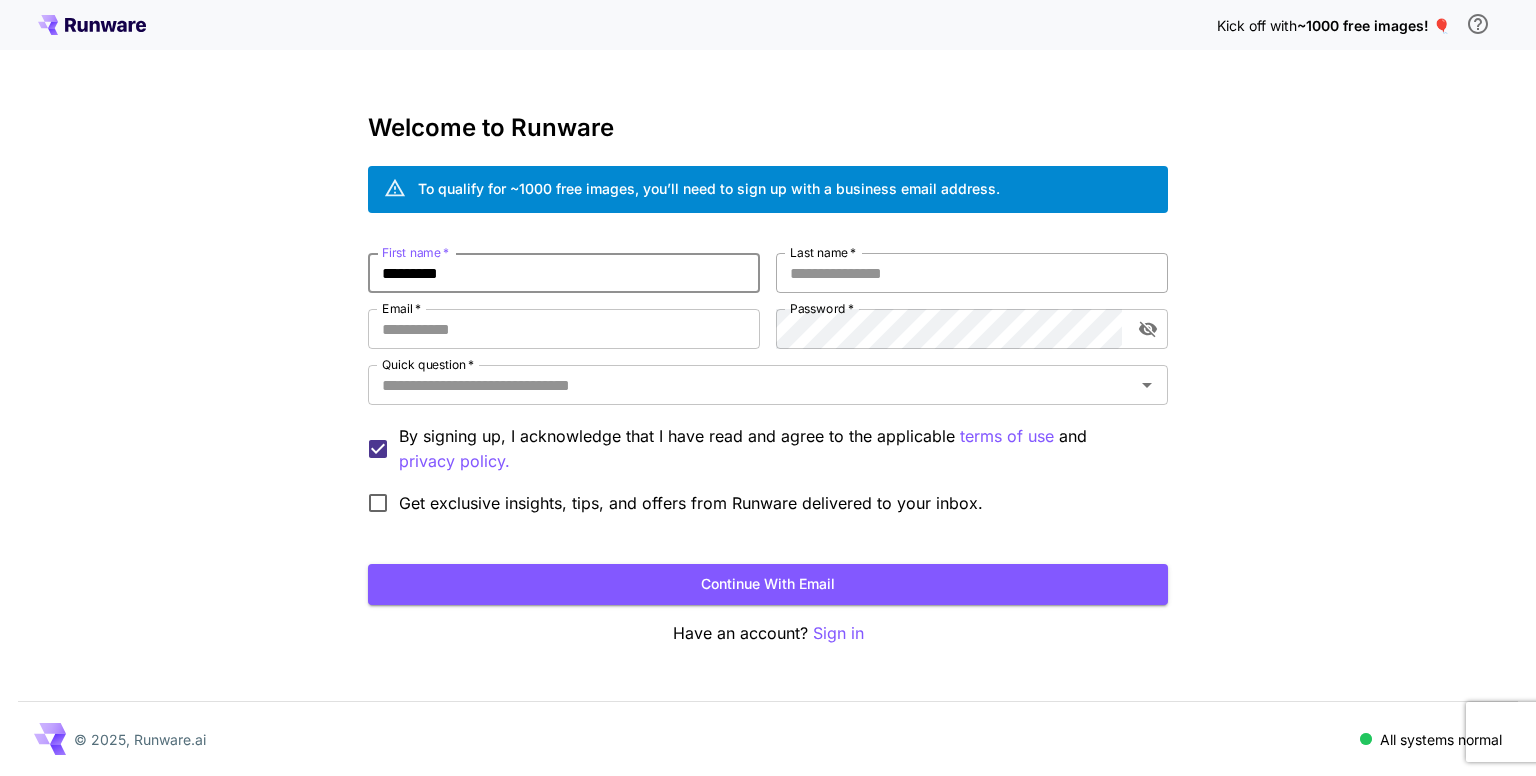 type on "*********" 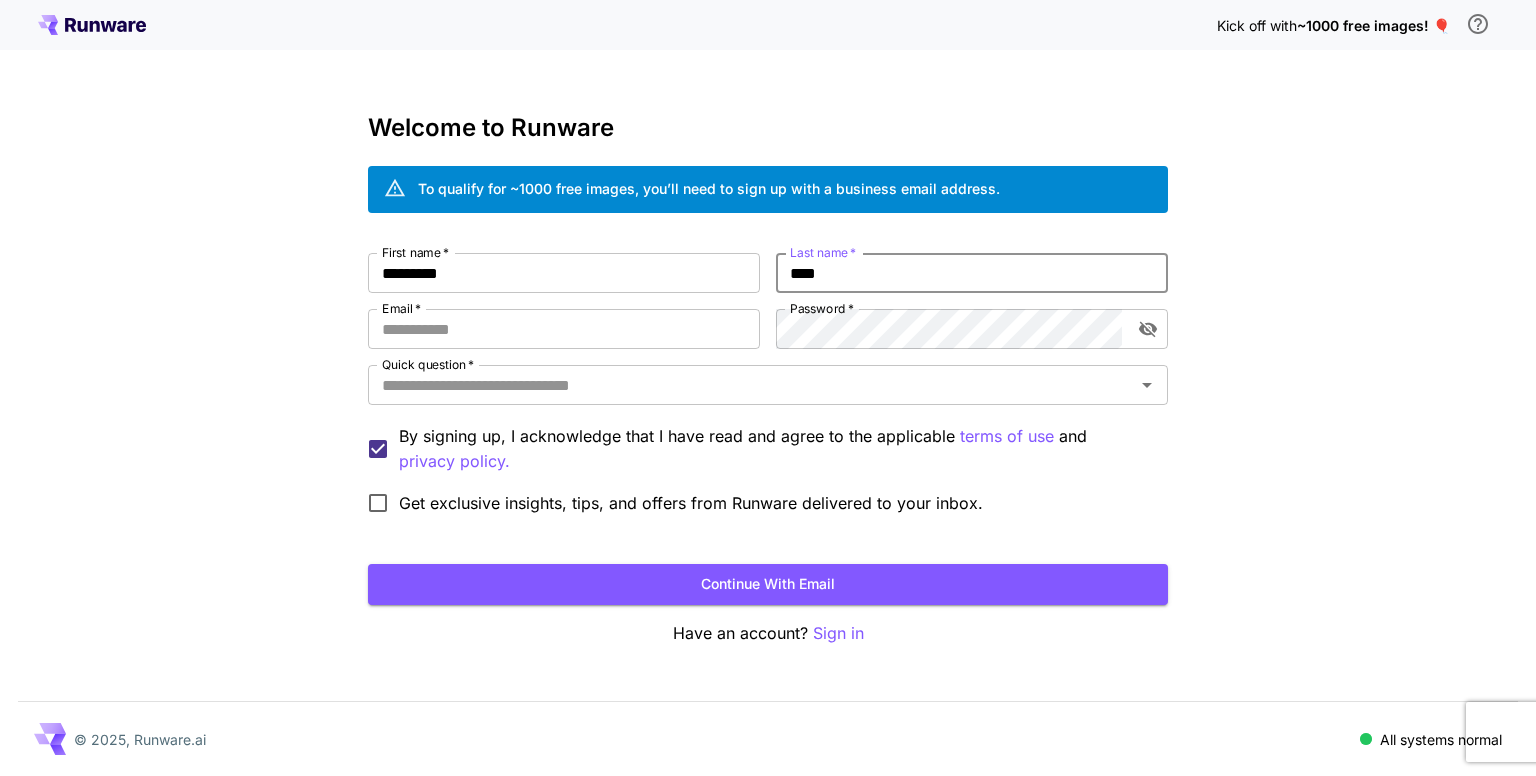 type on "****" 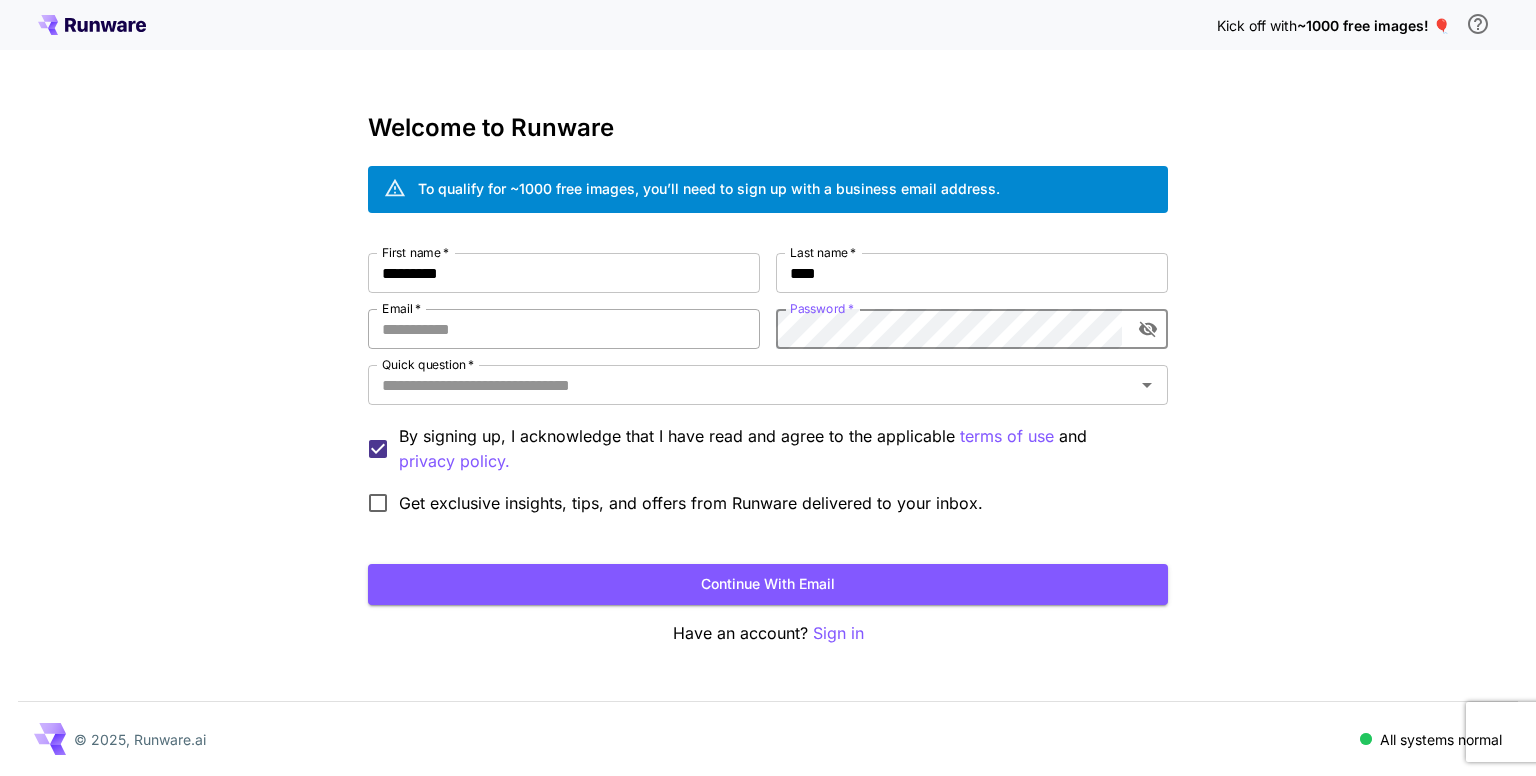 click on "Email   *" at bounding box center (564, 329) 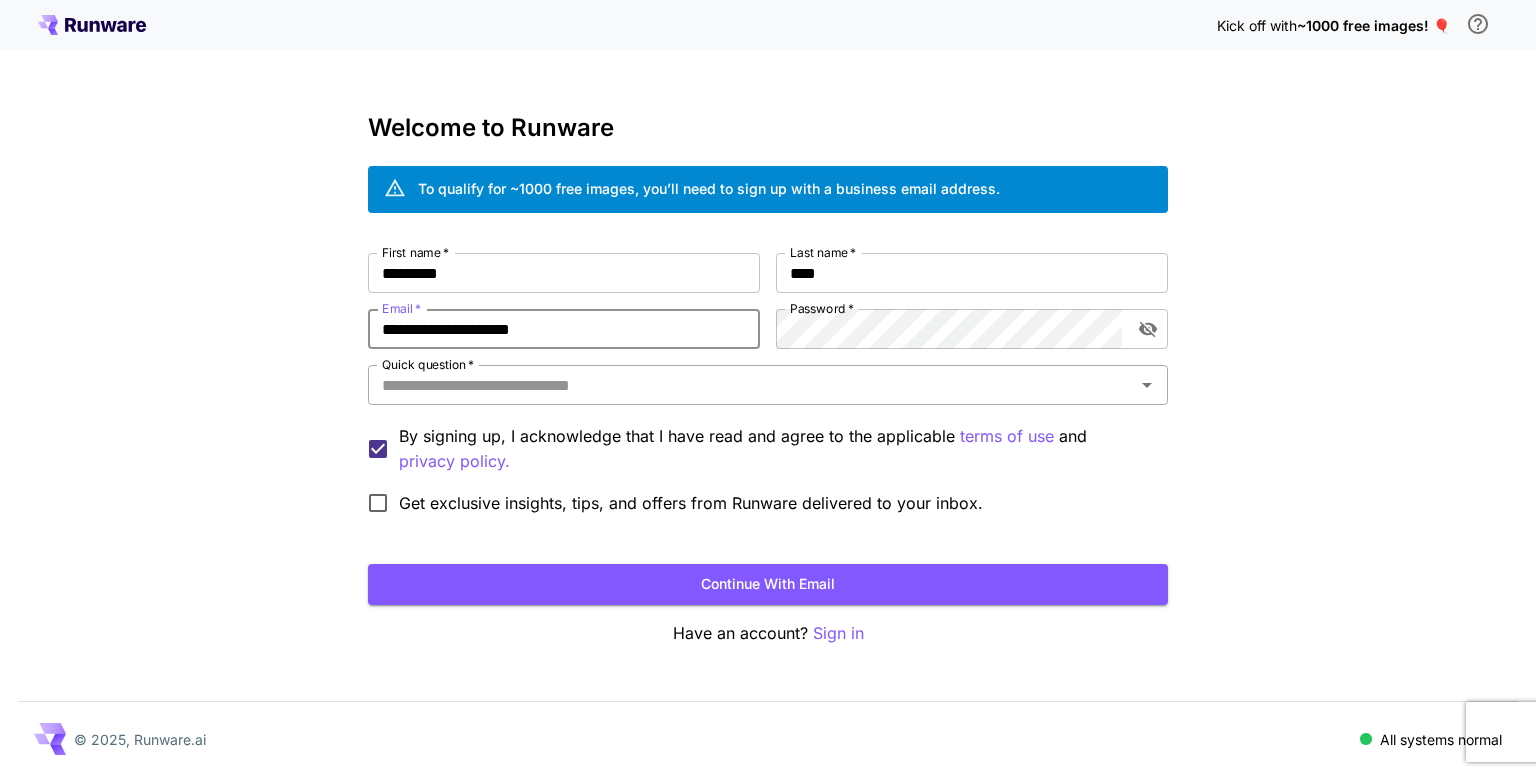 click on "Quick question   *" at bounding box center [768, 385] 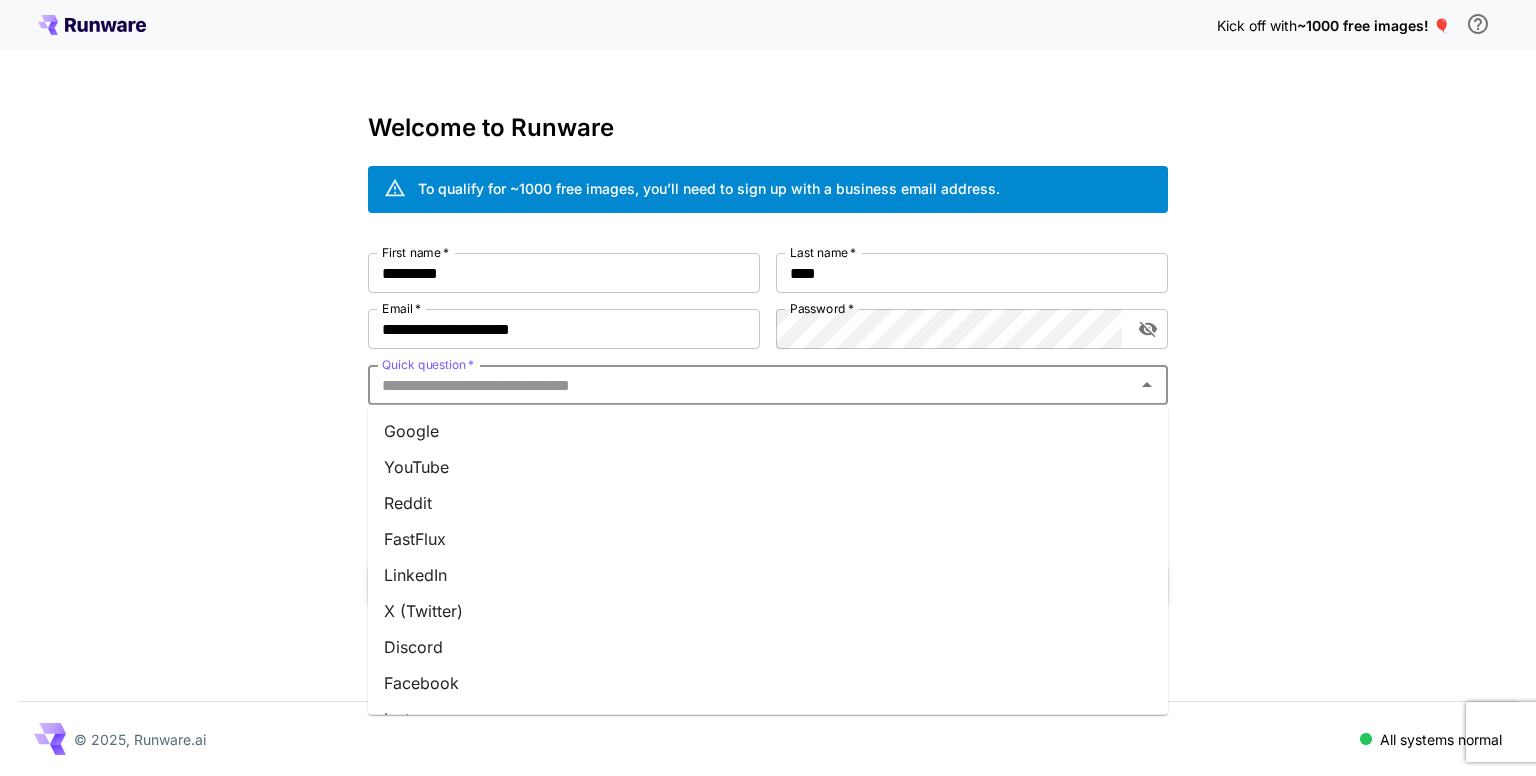click on "Reddit" at bounding box center [768, 503] 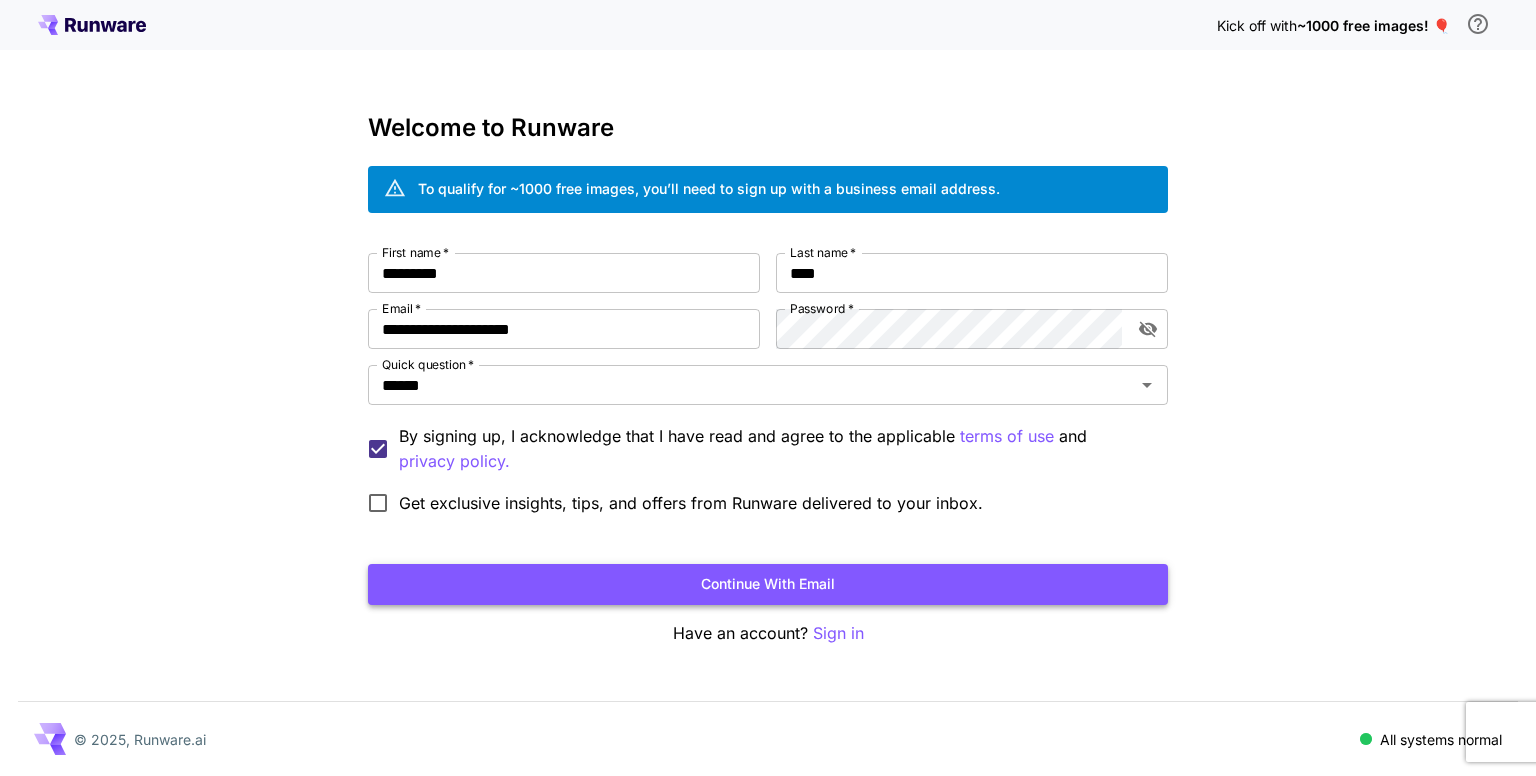 click on "Continue with email" at bounding box center [768, 584] 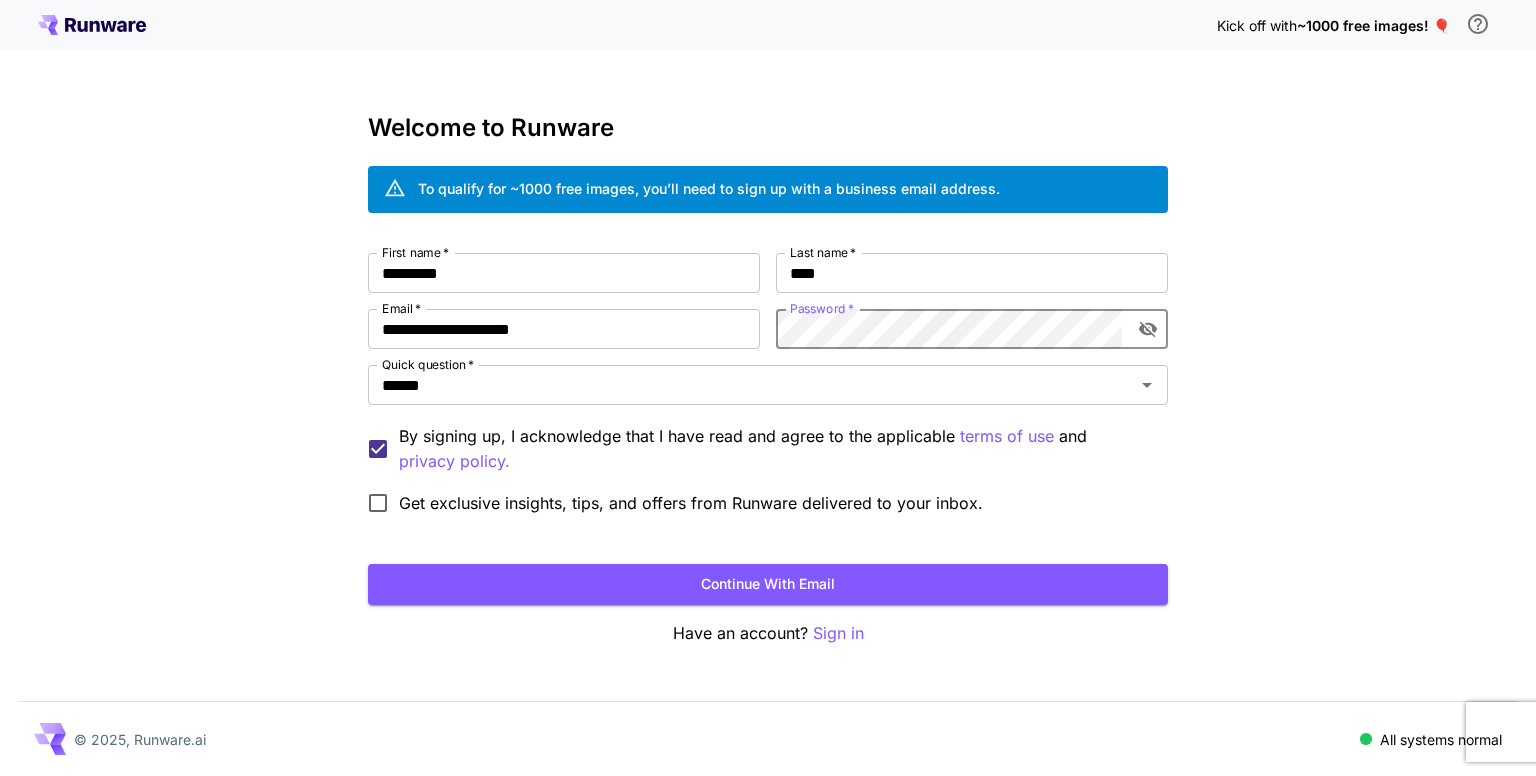click on "Continue with email" at bounding box center (768, 584) 